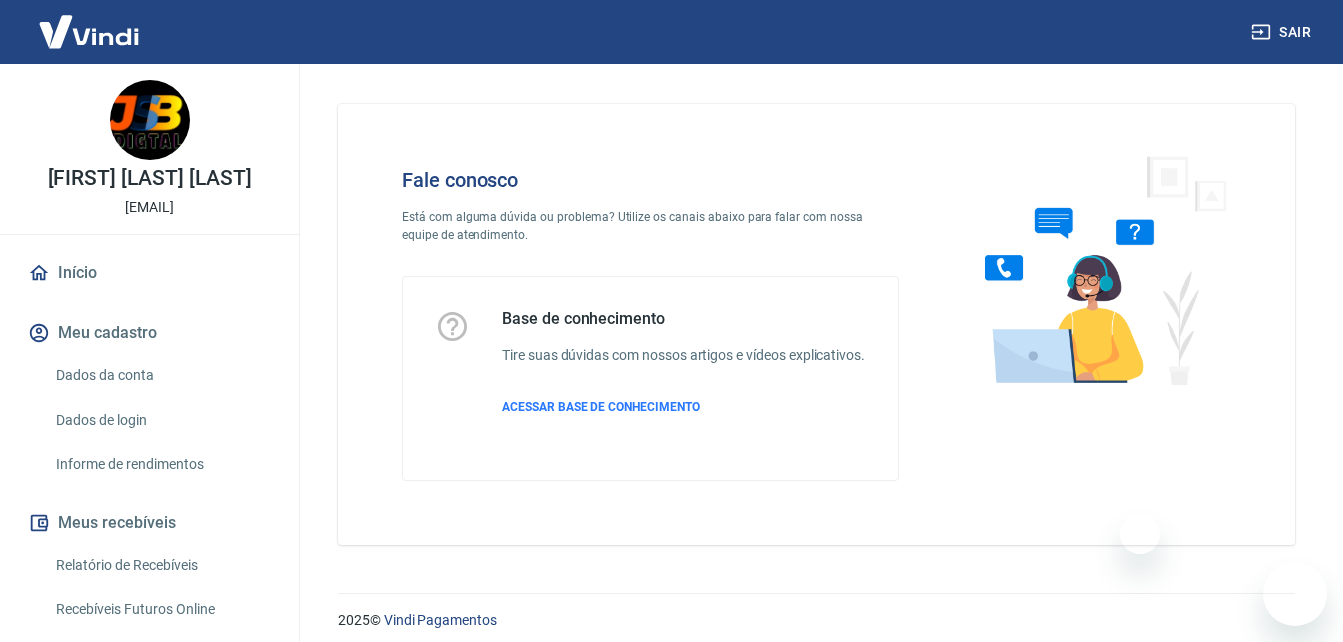 scroll, scrollTop: 0, scrollLeft: 0, axis: both 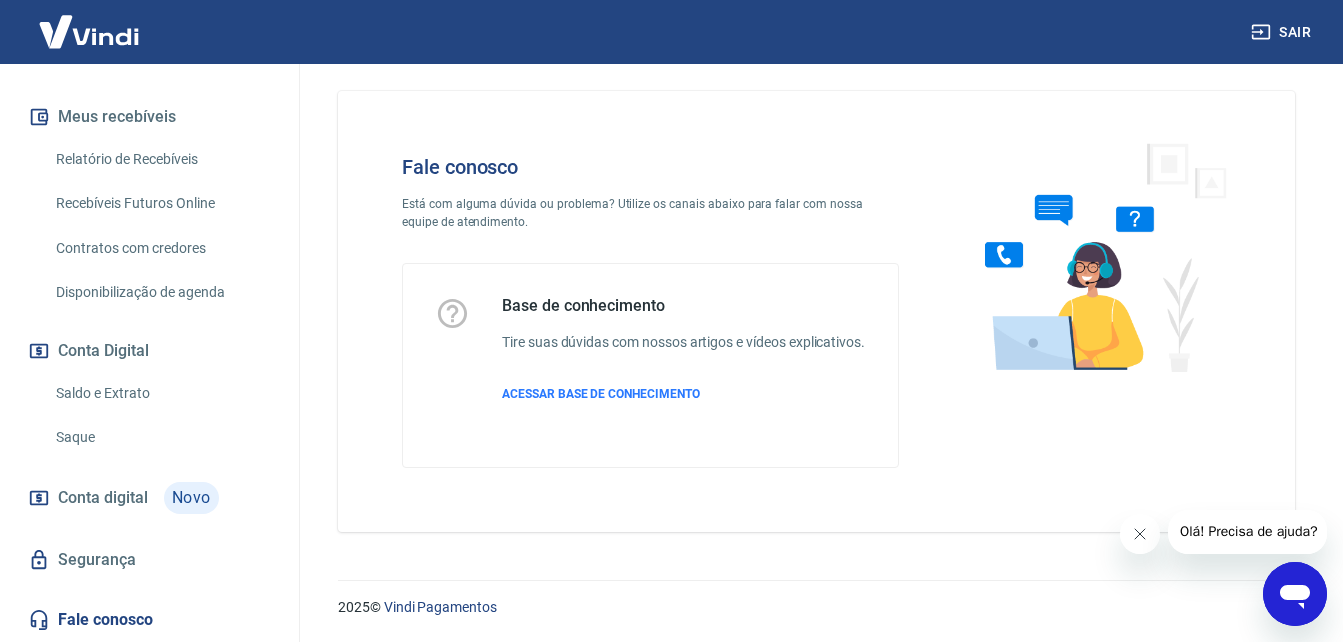 click at bounding box center [1295, 594] 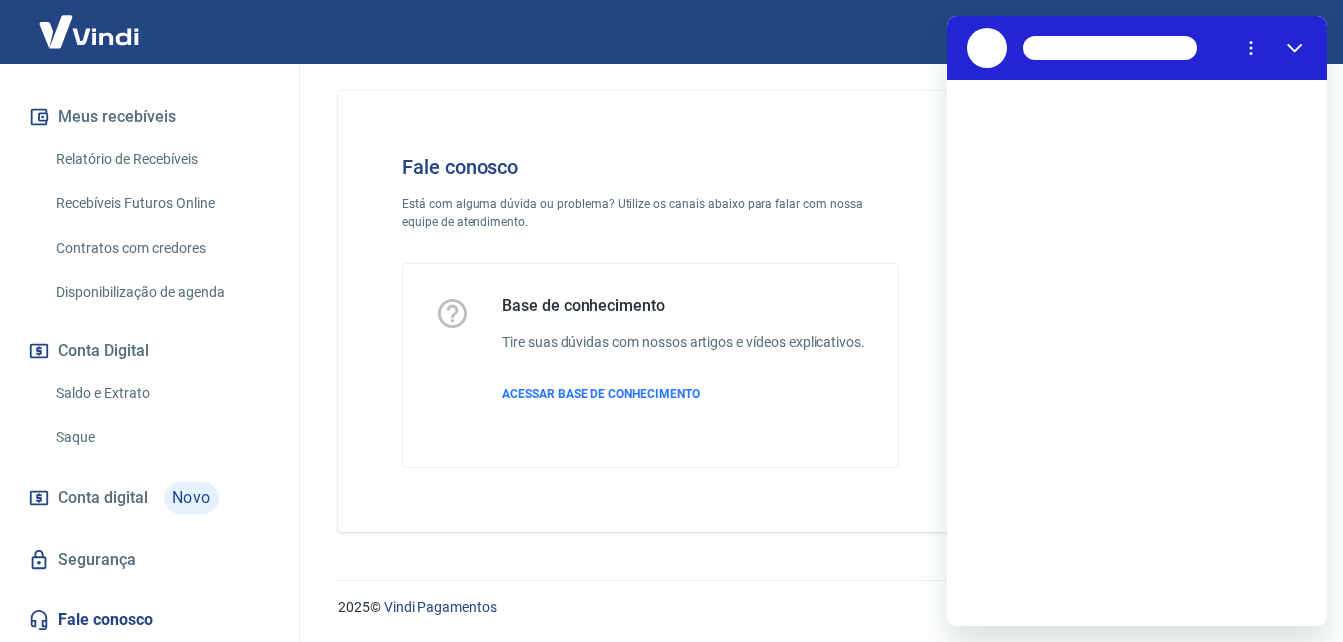 scroll, scrollTop: 0, scrollLeft: 0, axis: both 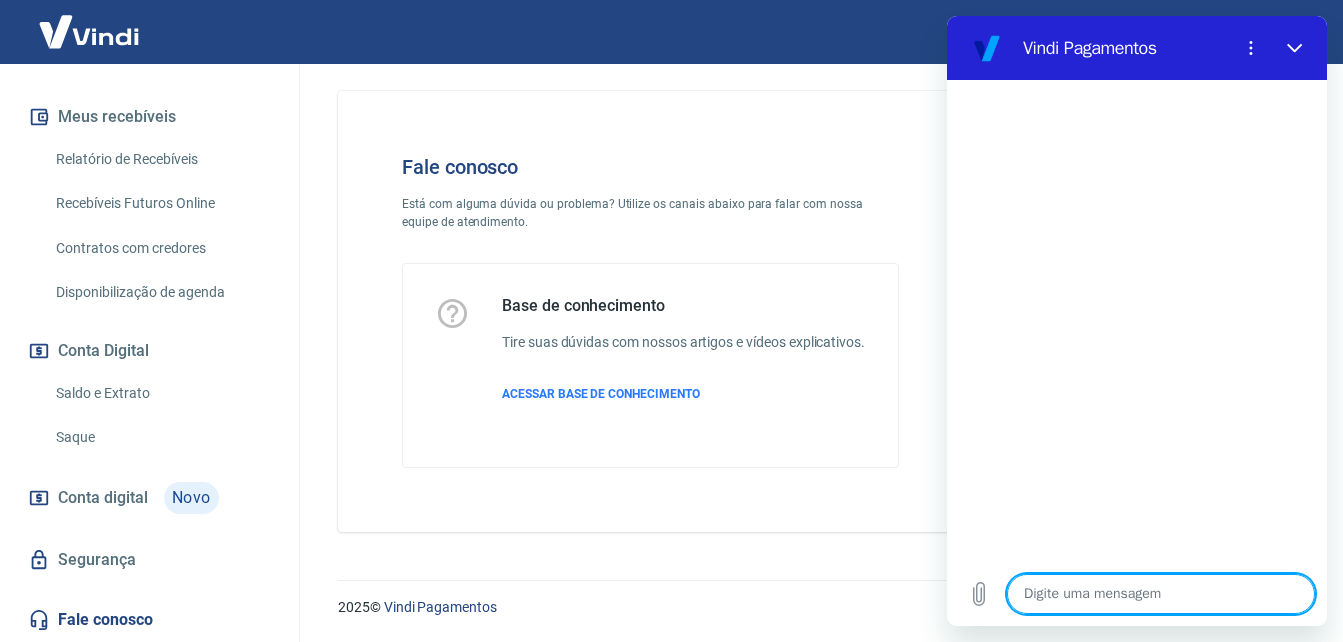 type on "x" 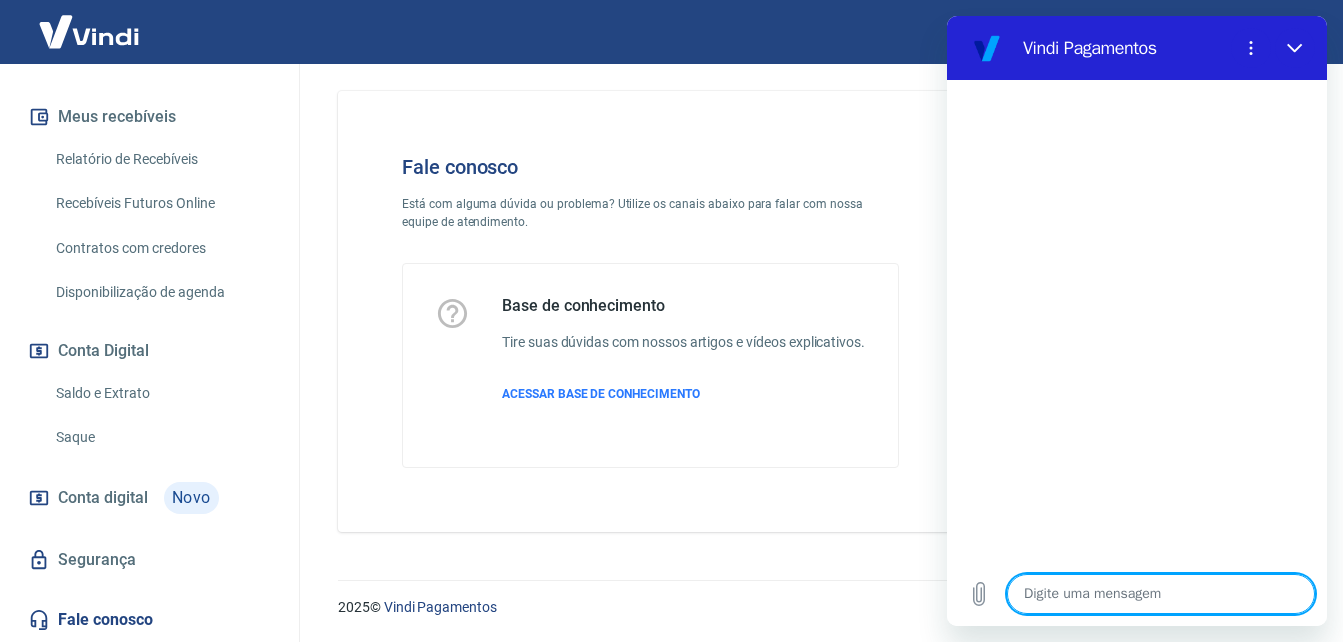type on "c" 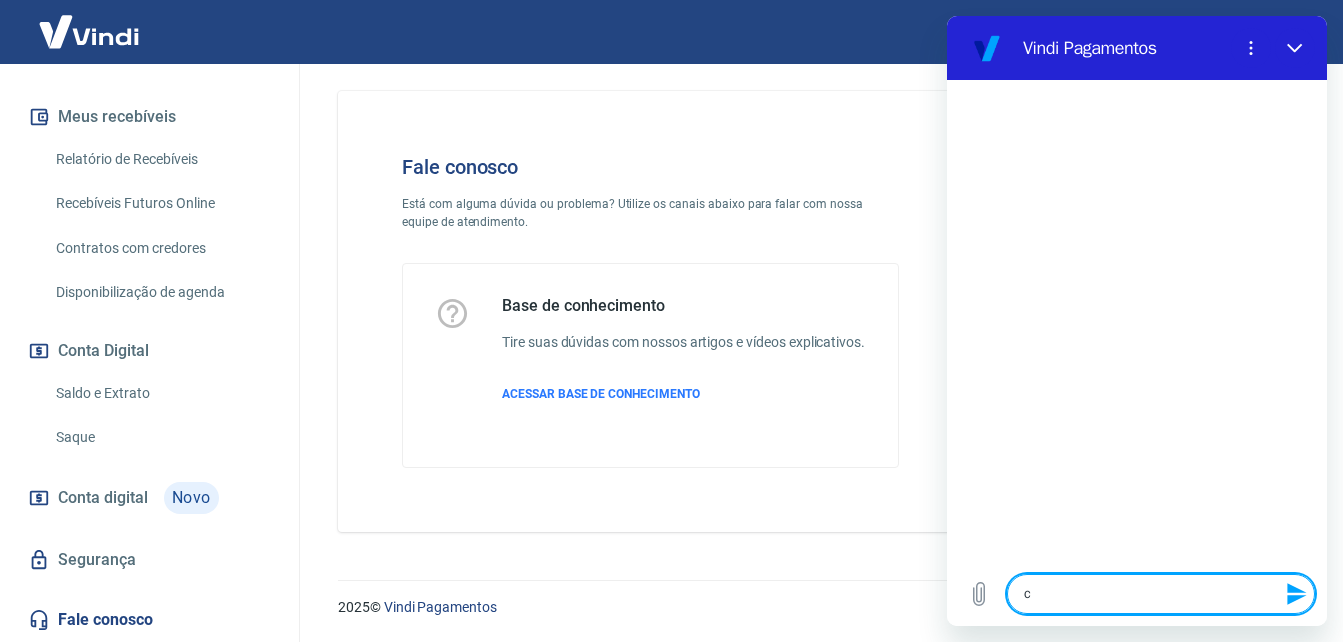 type on "co" 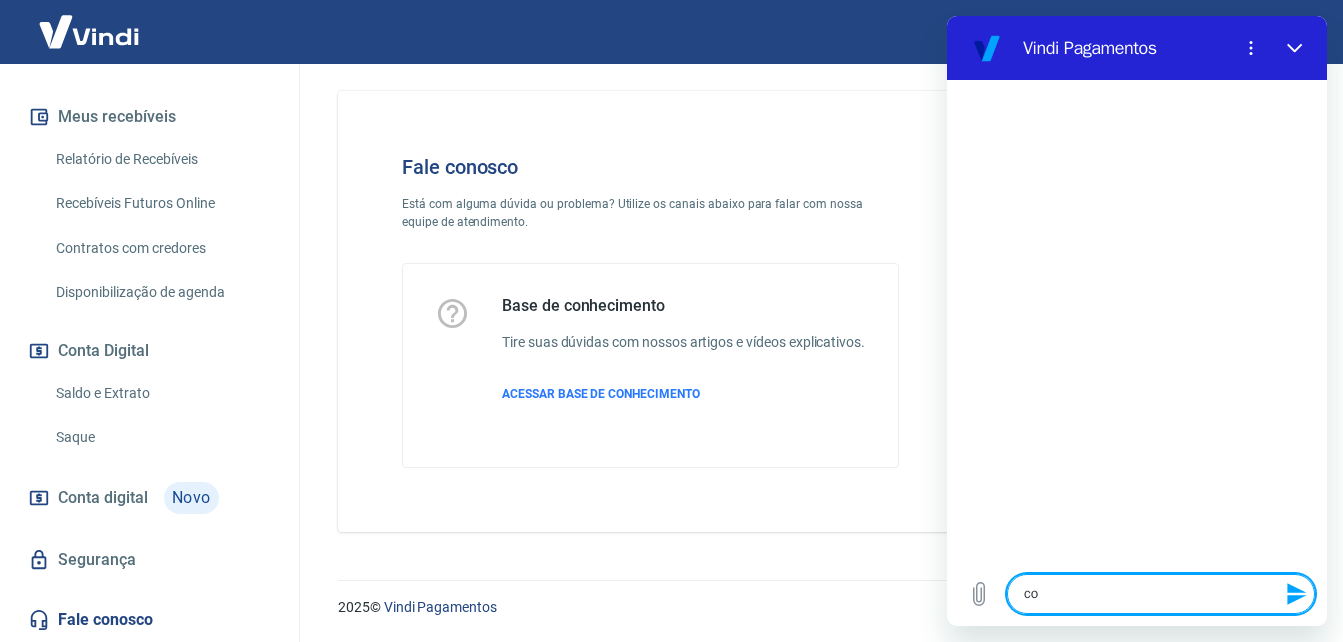 type on "x" 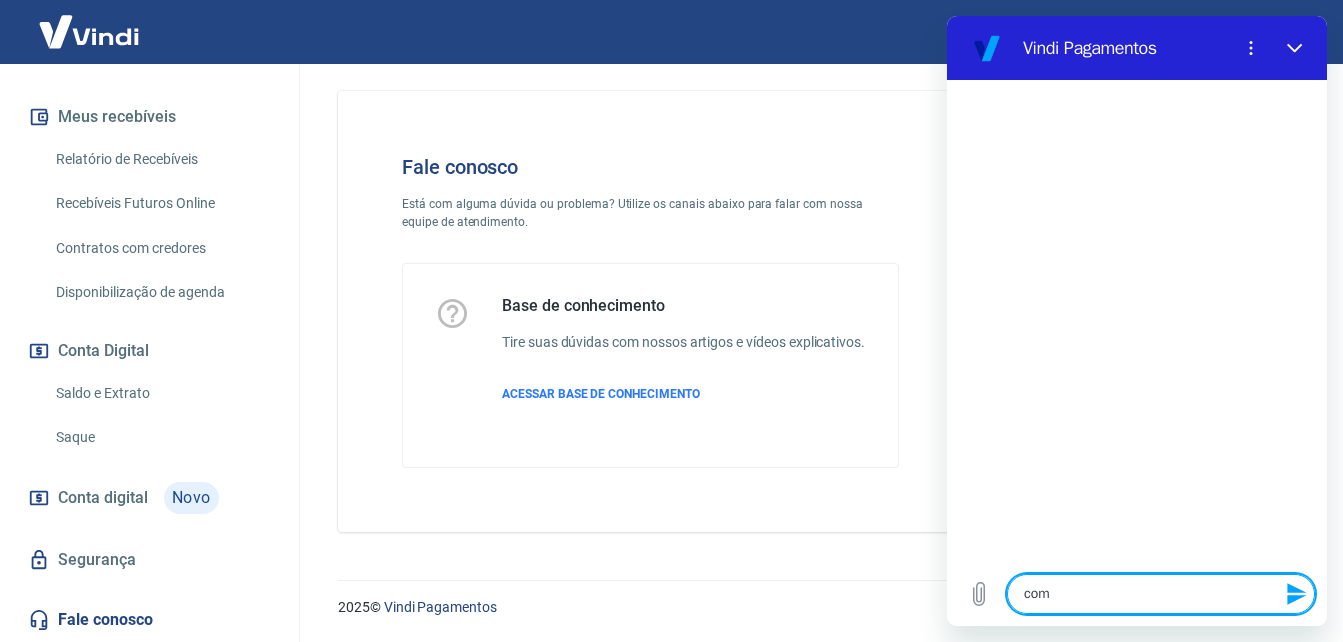 type on "x" 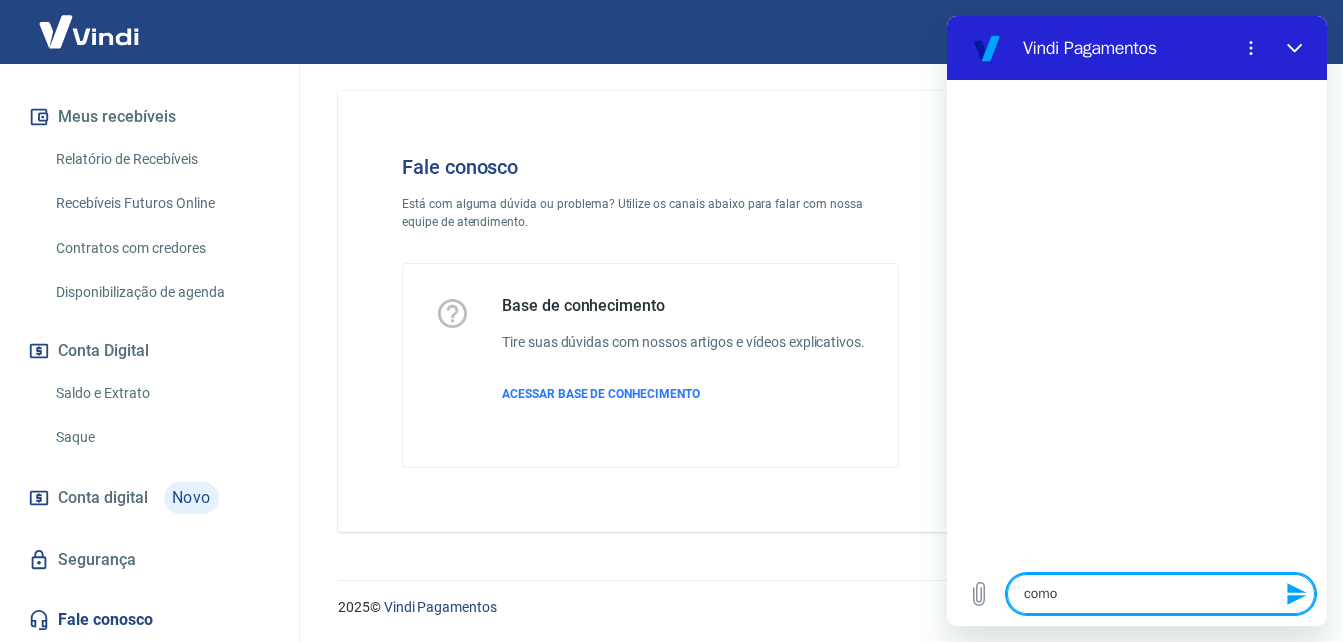 type on "como" 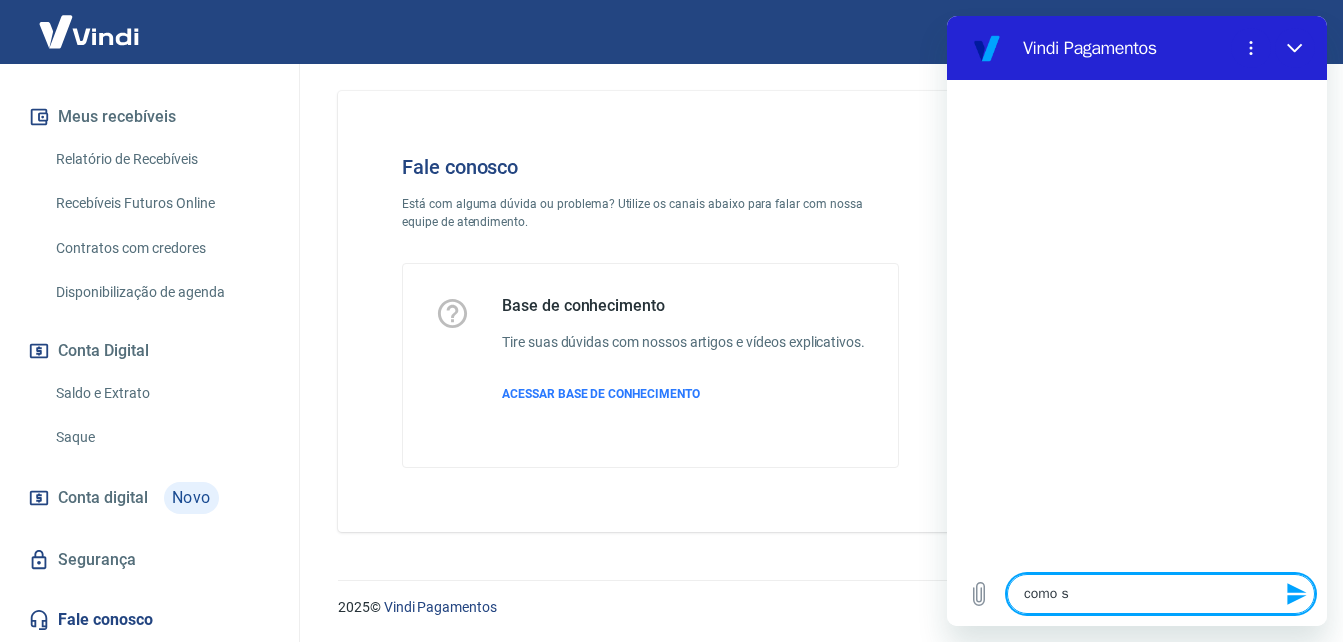 type on "como sa" 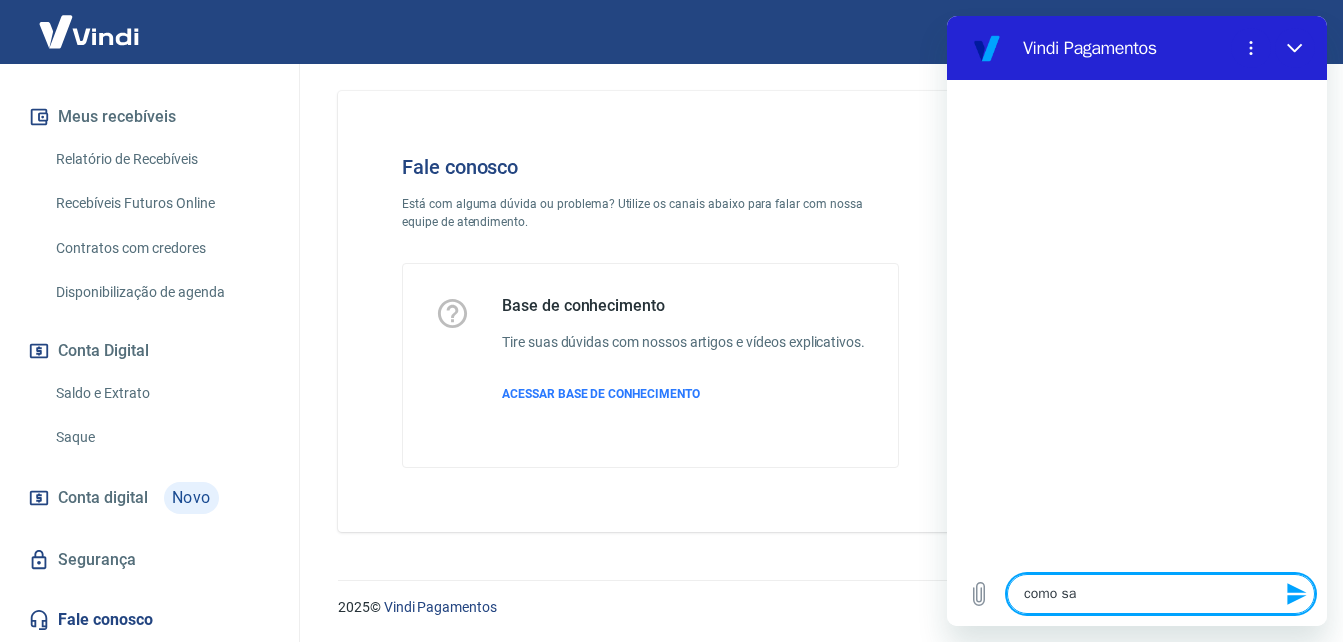 type on "como sab" 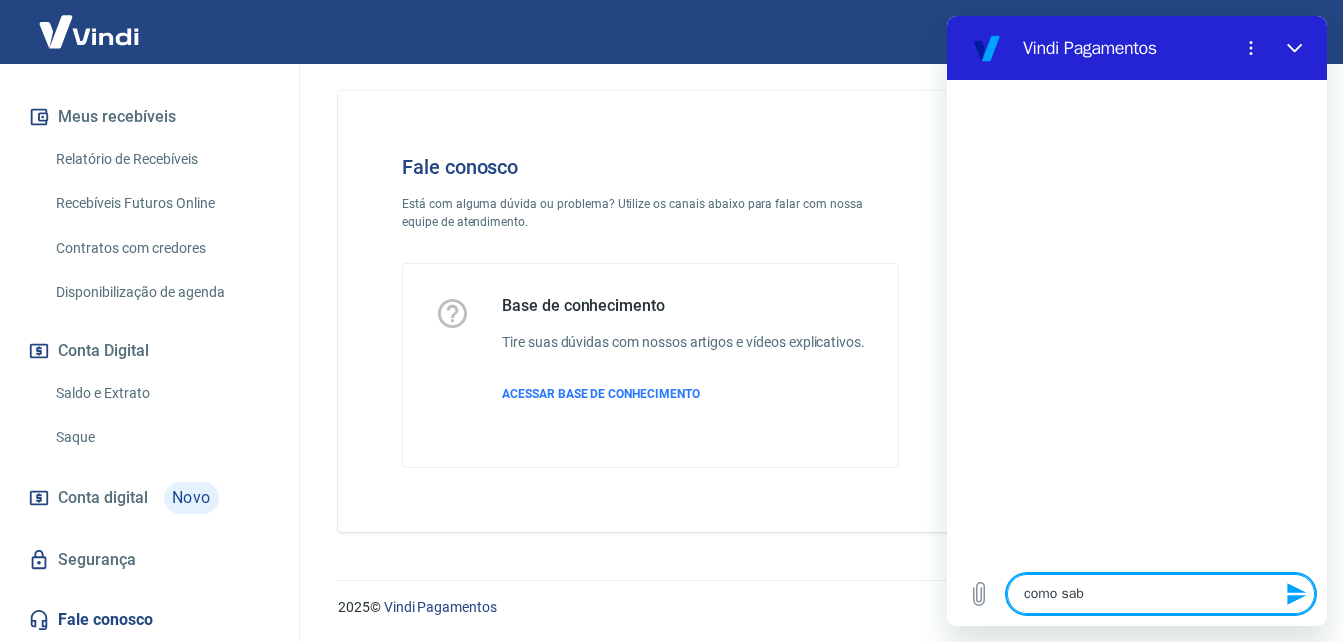 type on "como sabe" 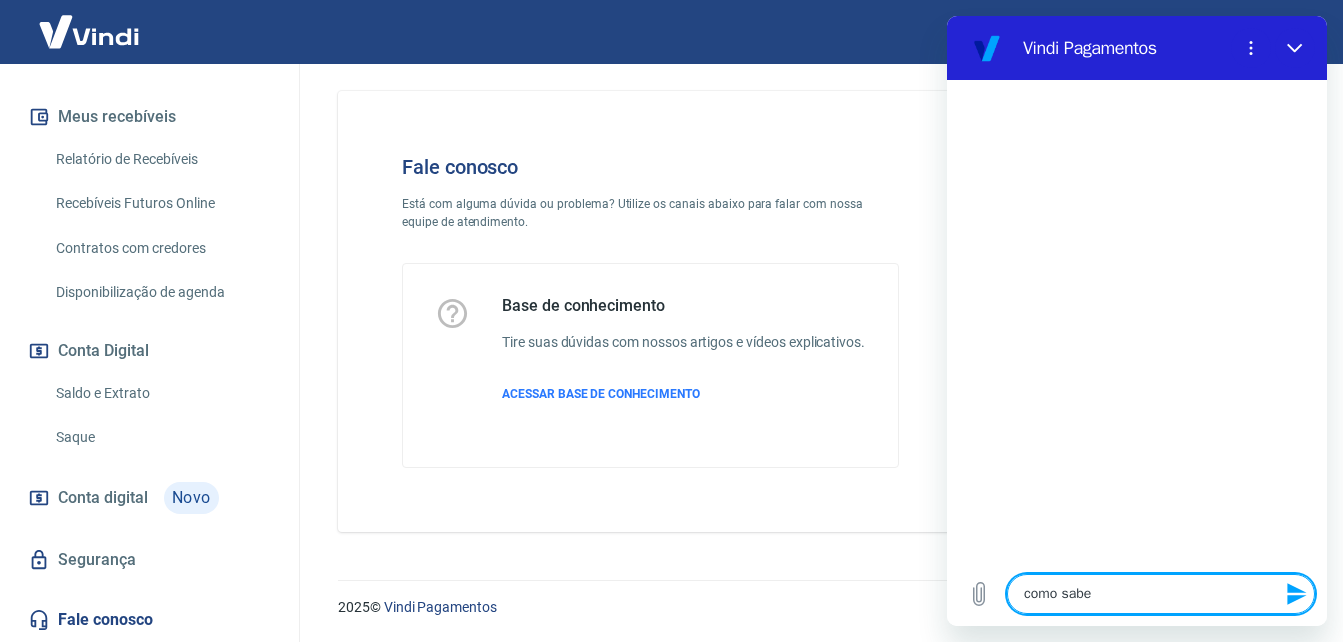 type on "como saber" 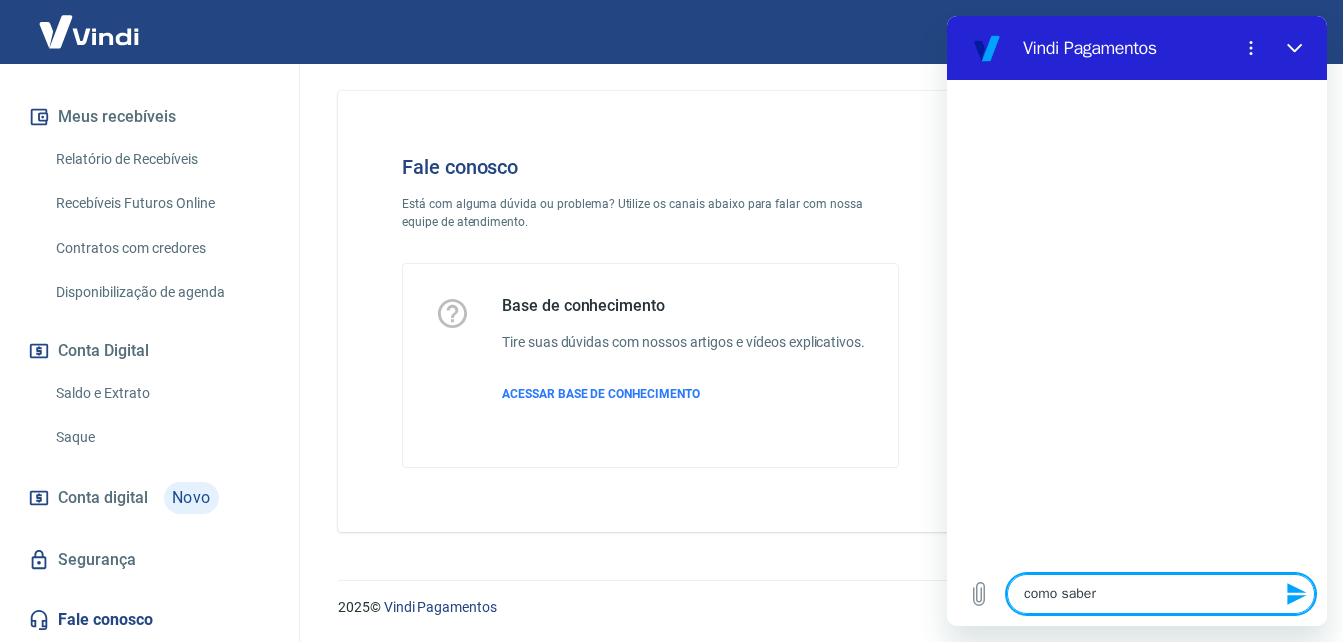 type on "como saber" 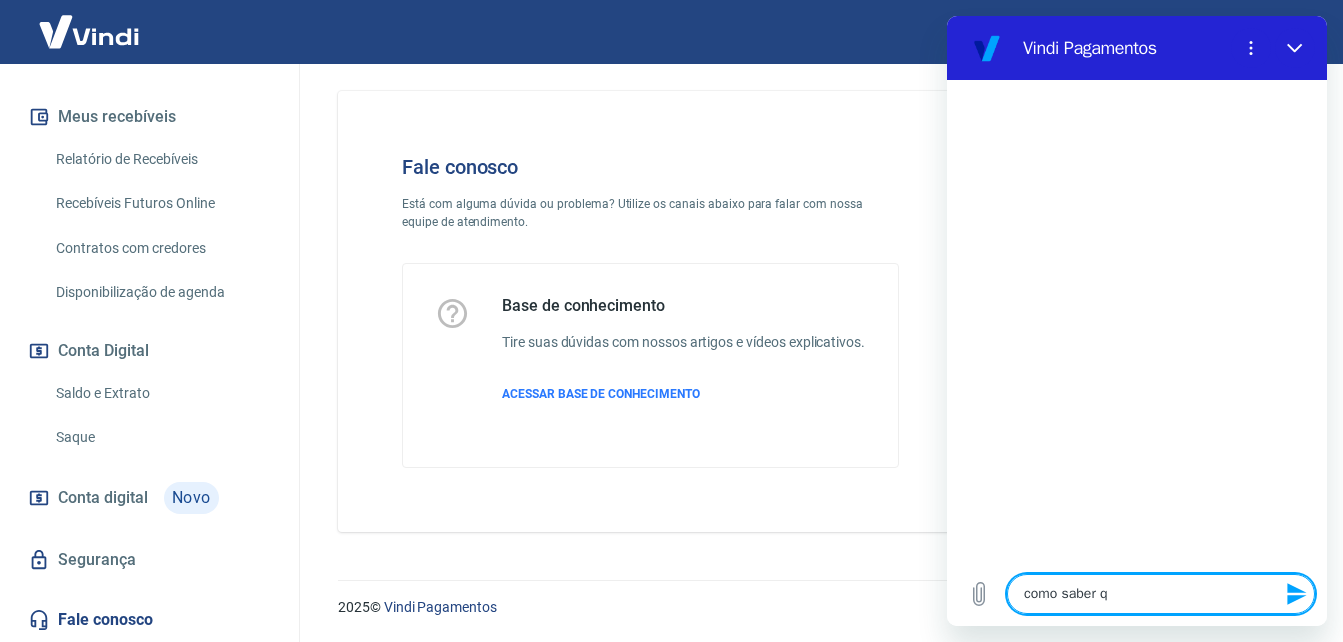 type on "como saber qu" 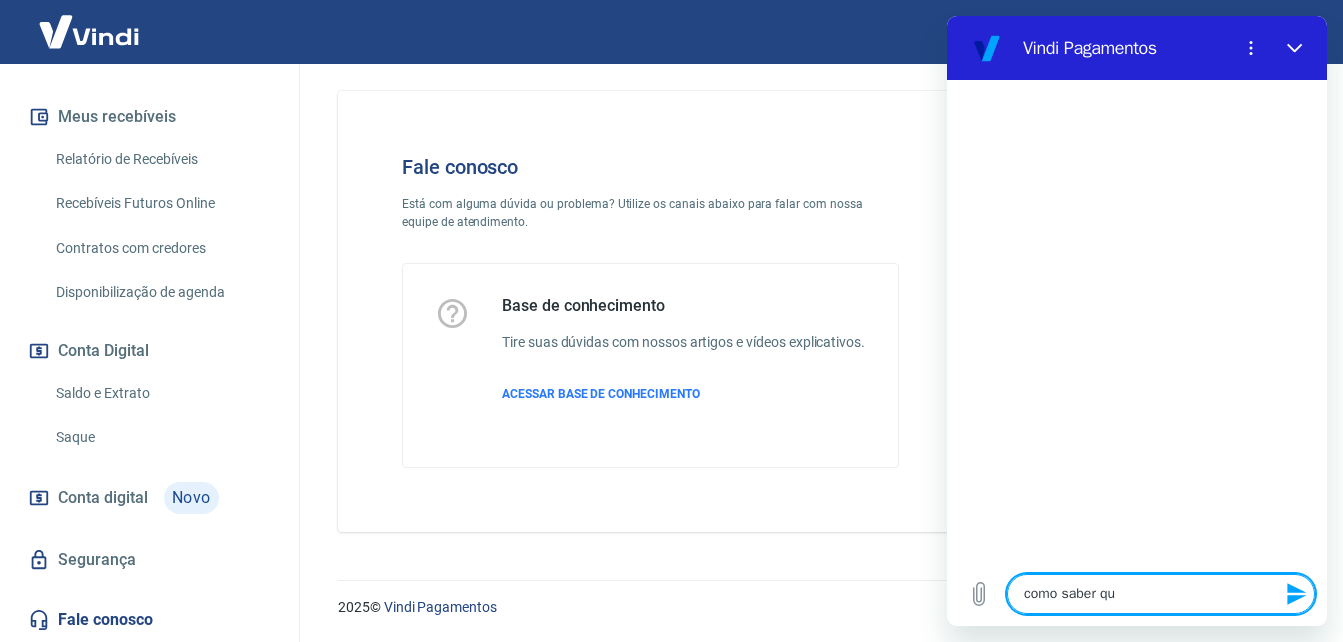 type on "como saber qua" 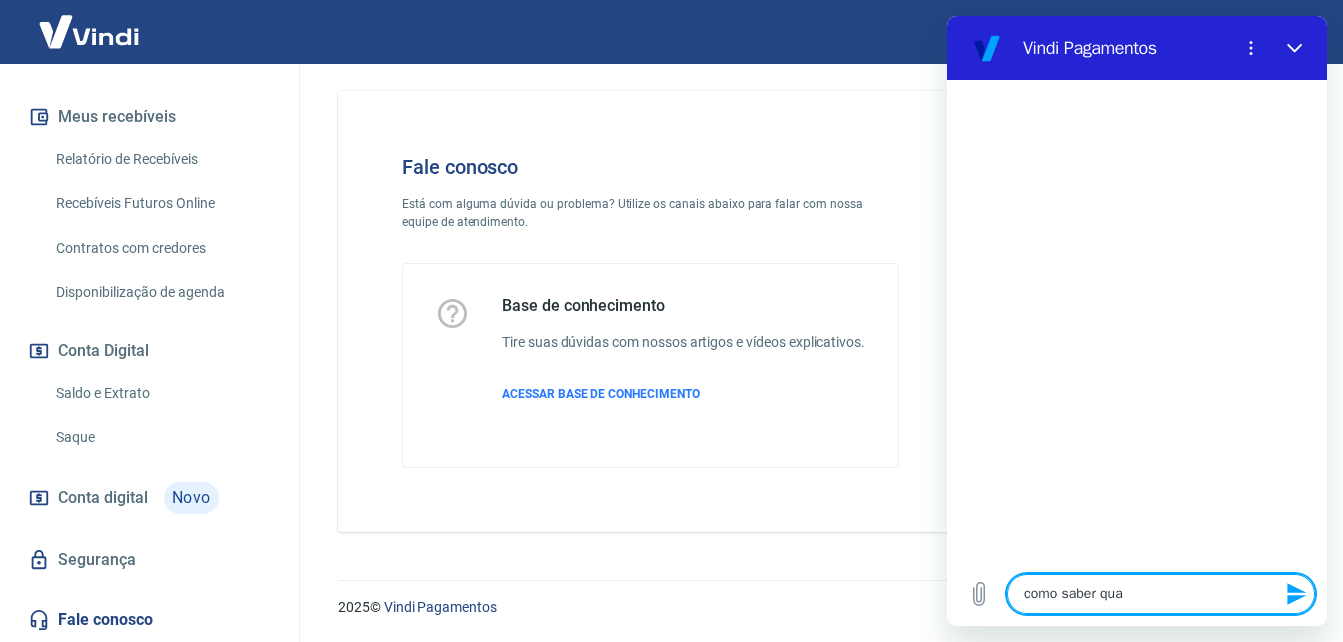 type on "como saber qual" 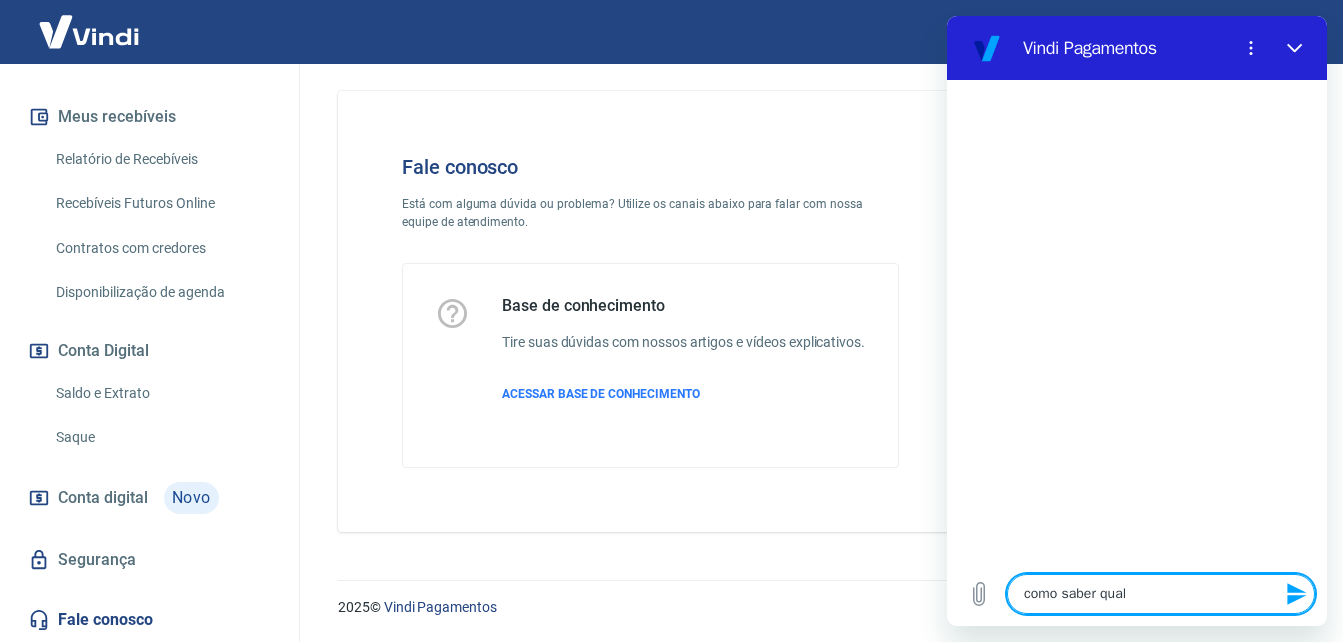 type on "como saber qual" 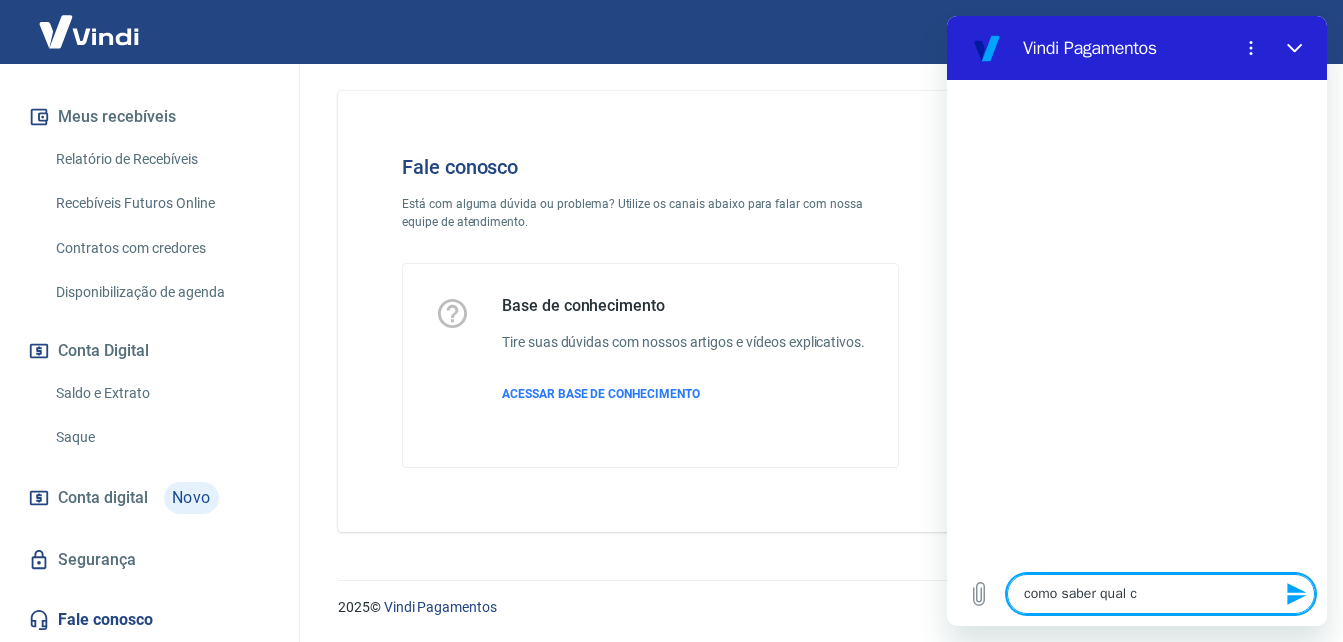 type on "como saber qual co" 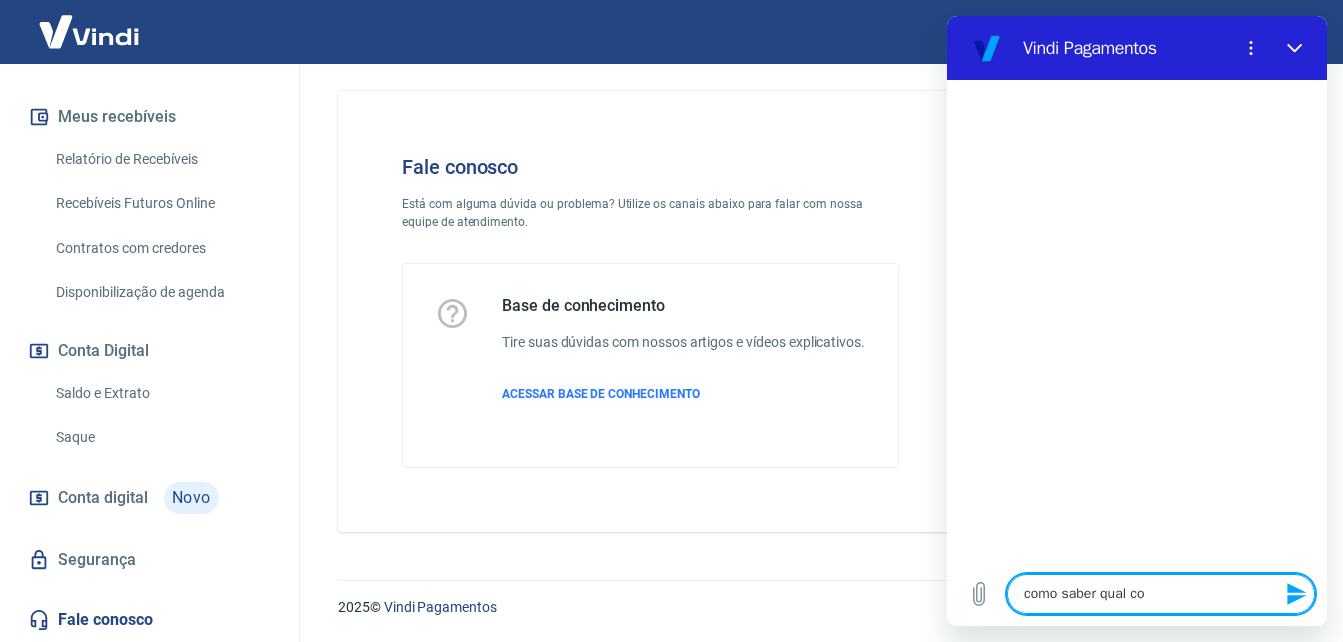 type on "como saber qual con" 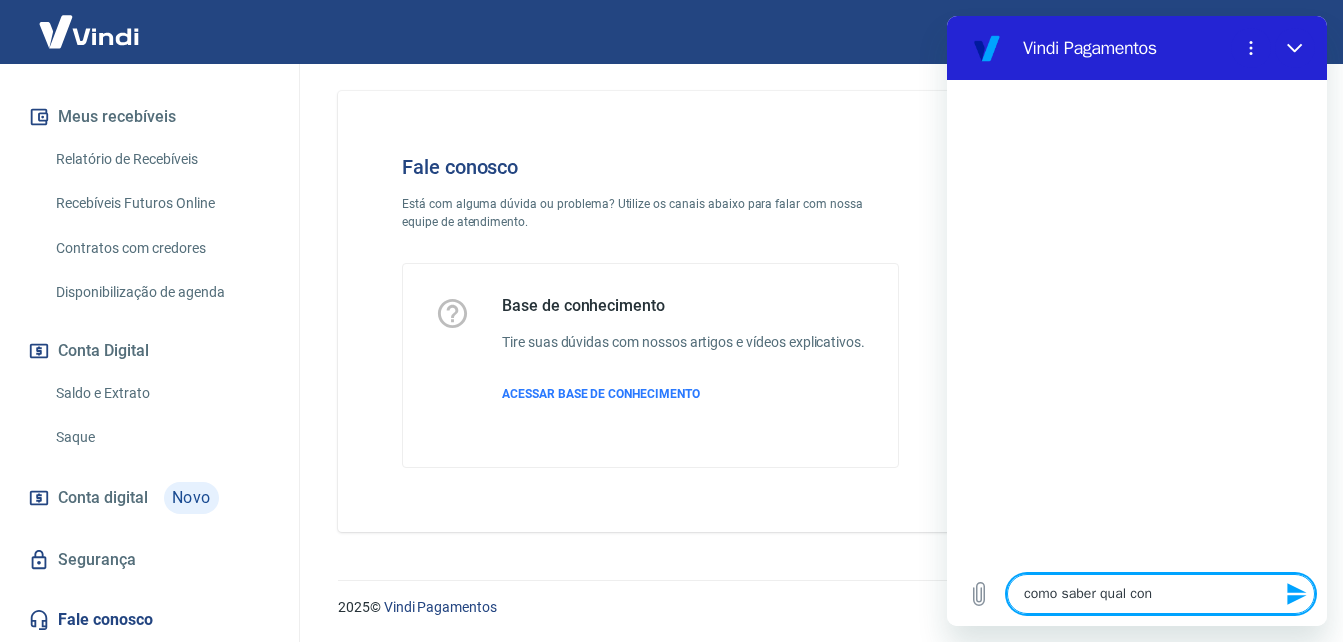 type on "como saber qual cont" 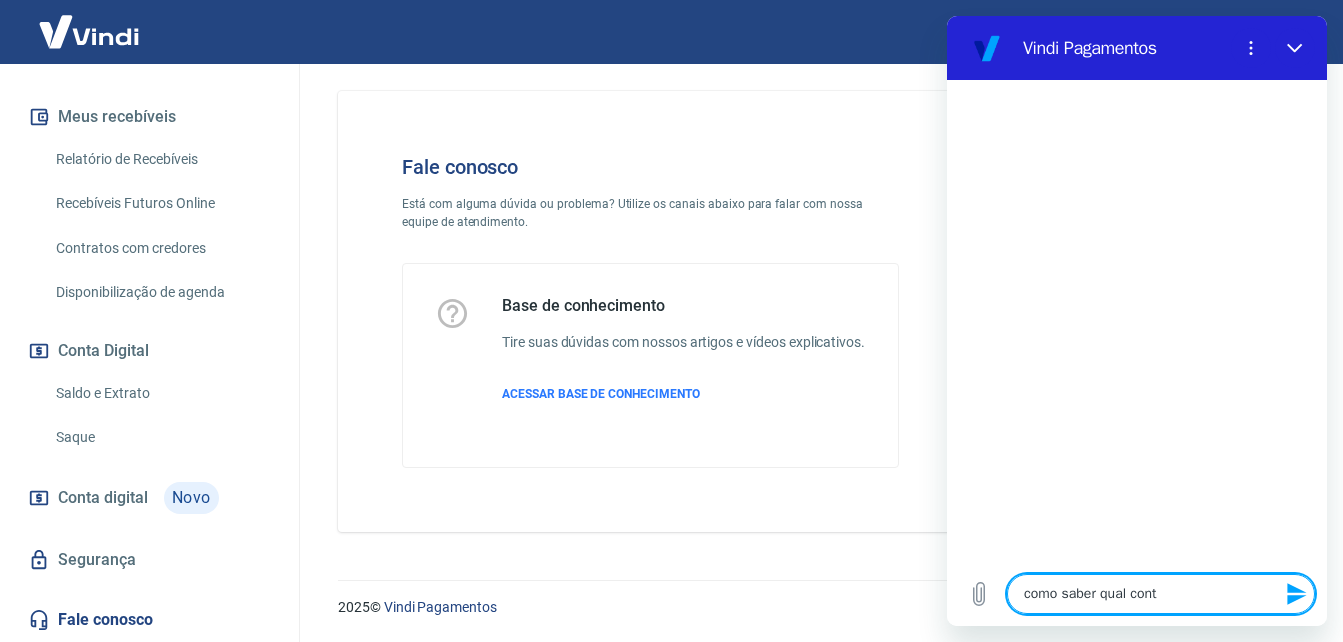 type on "como saber qual conta" 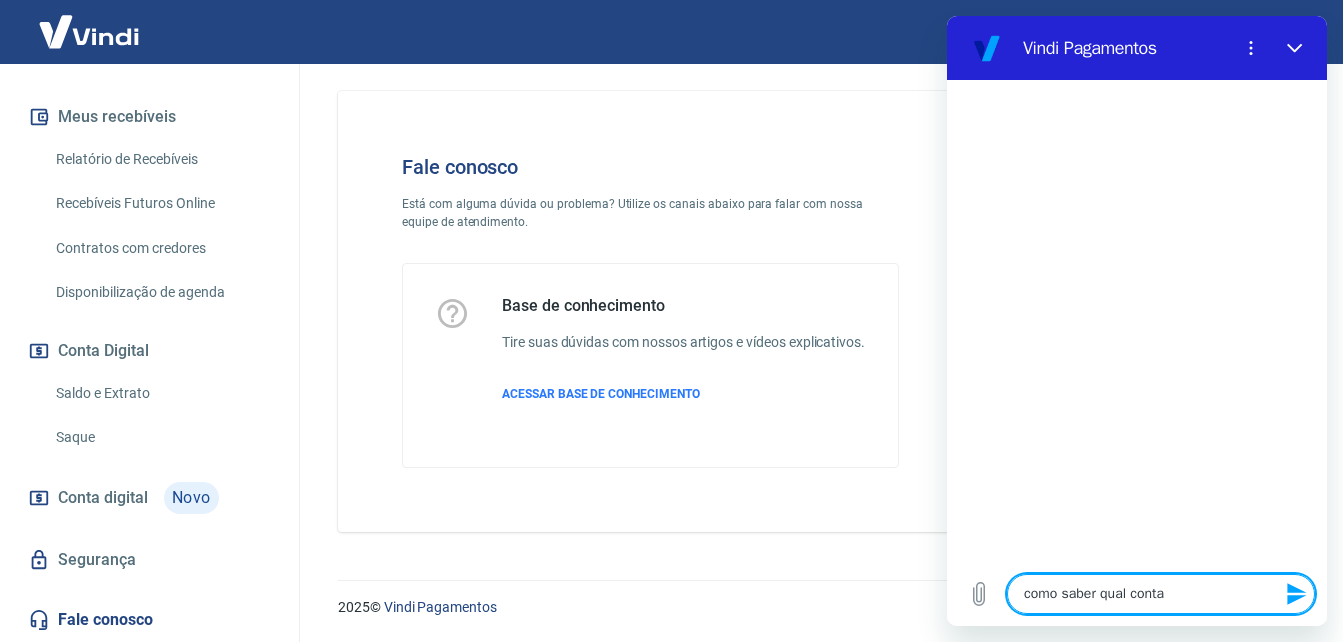 type on "como saber qual conta" 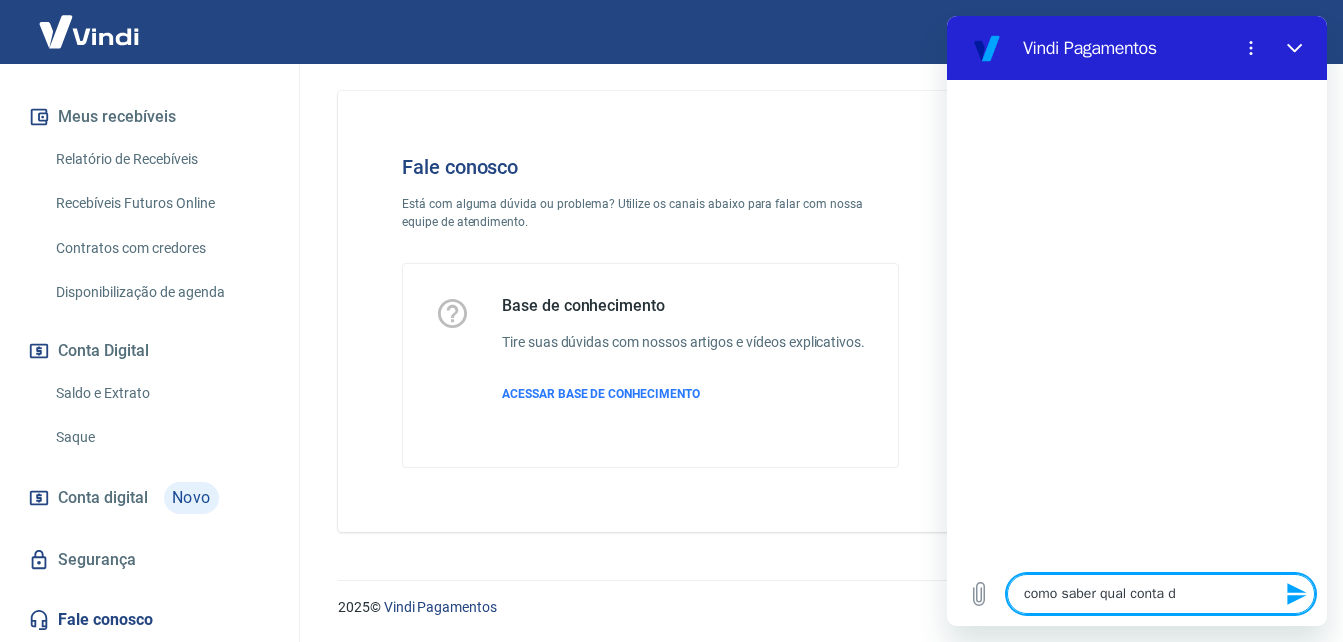 type on "como saber qual conta da" 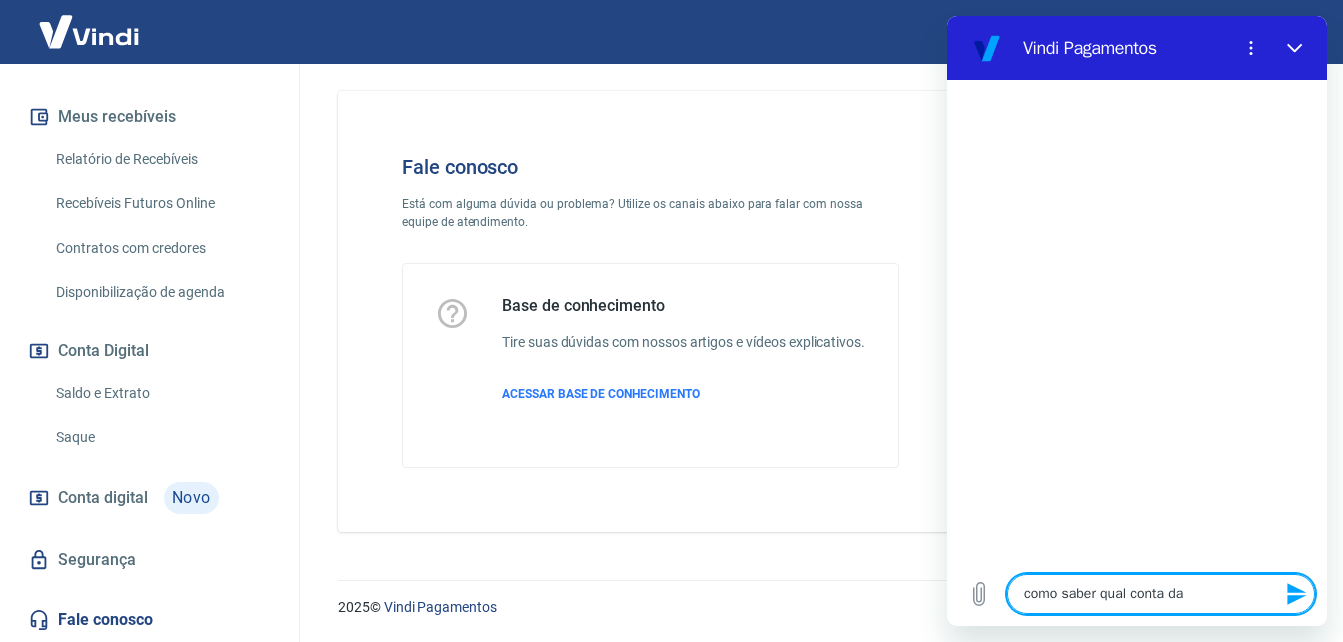 type on "como saber qual conta da" 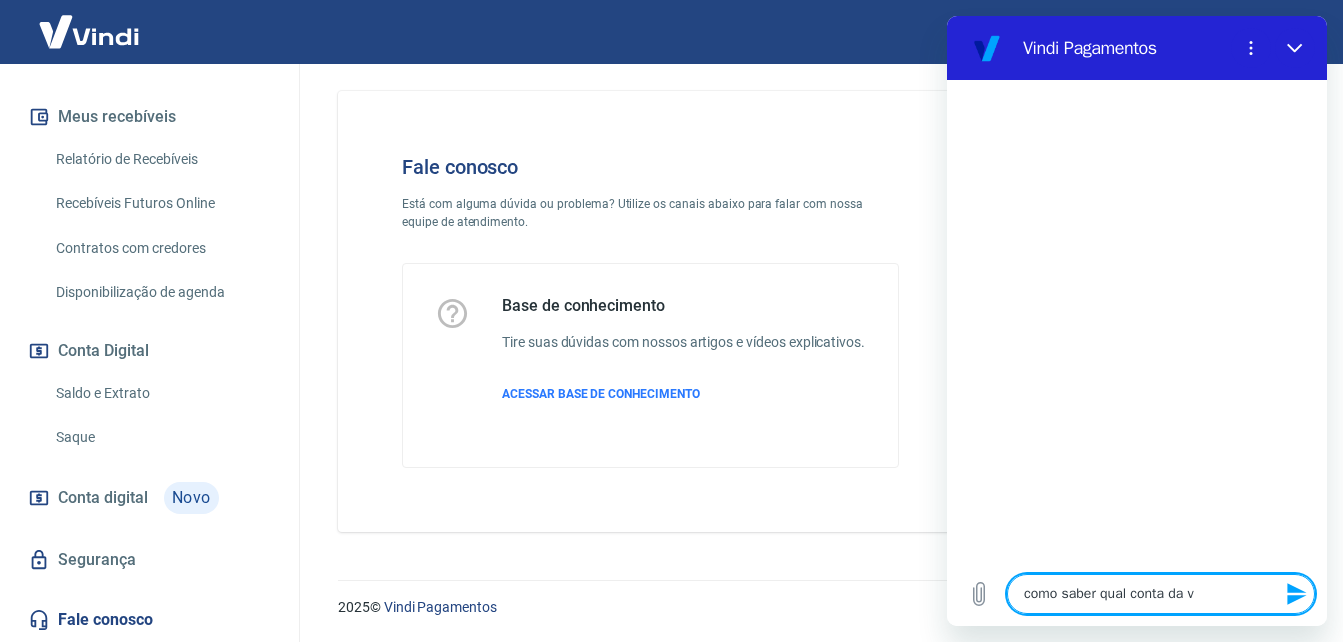 type on "como saber qual conta da vi" 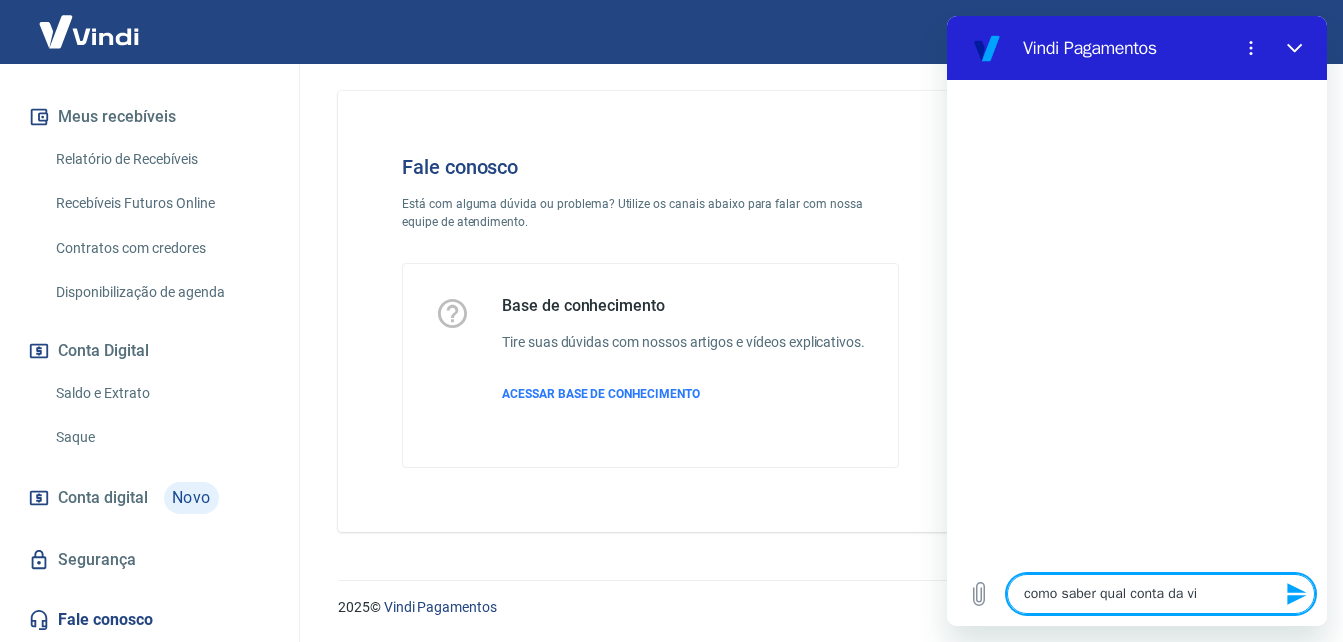 type on "como saber qual conta da vin" 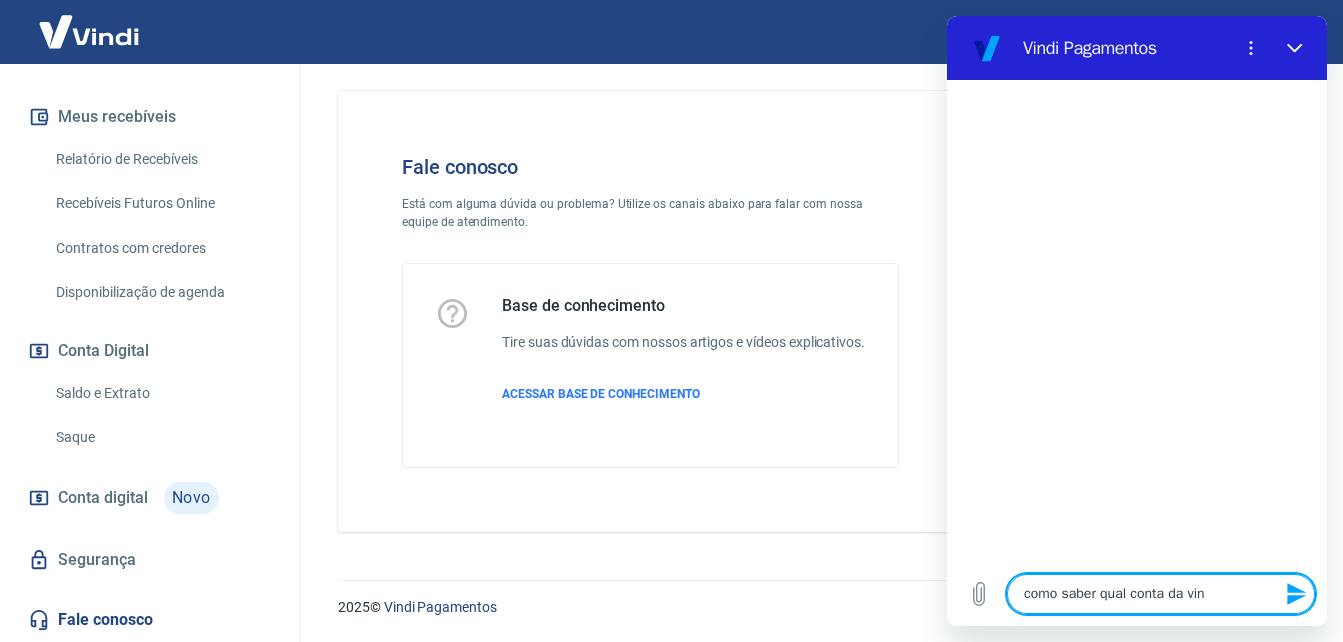 type on "como saber qual conta da vind" 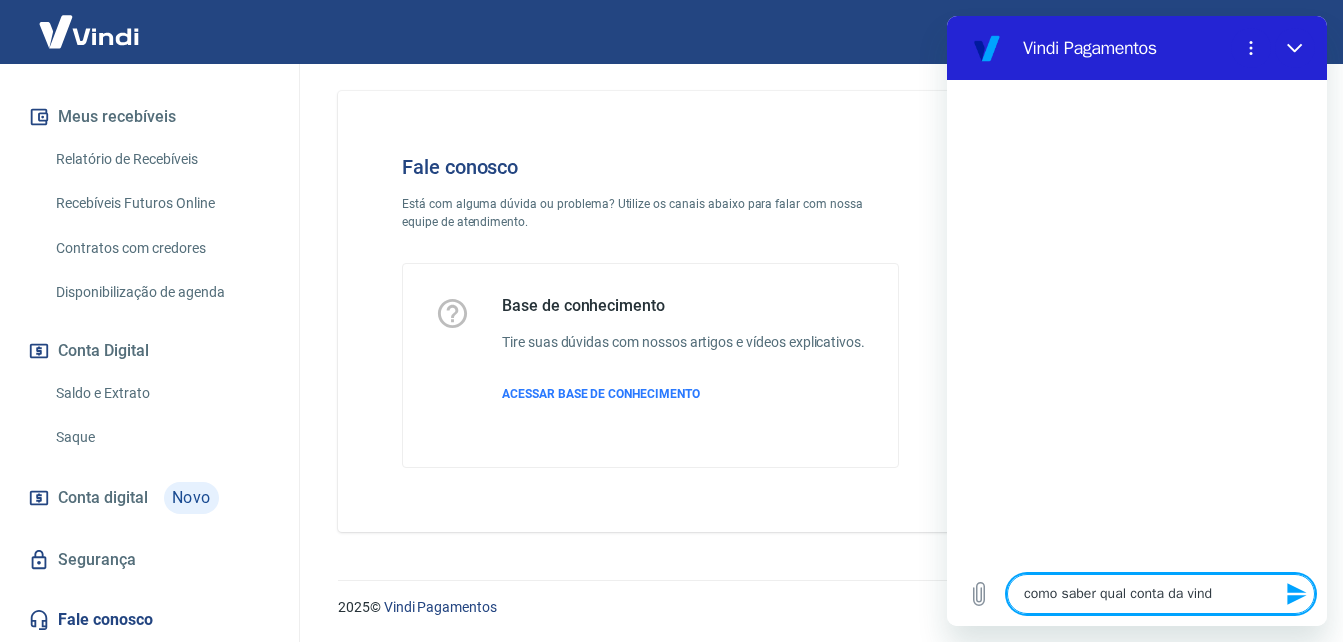 type on "x" 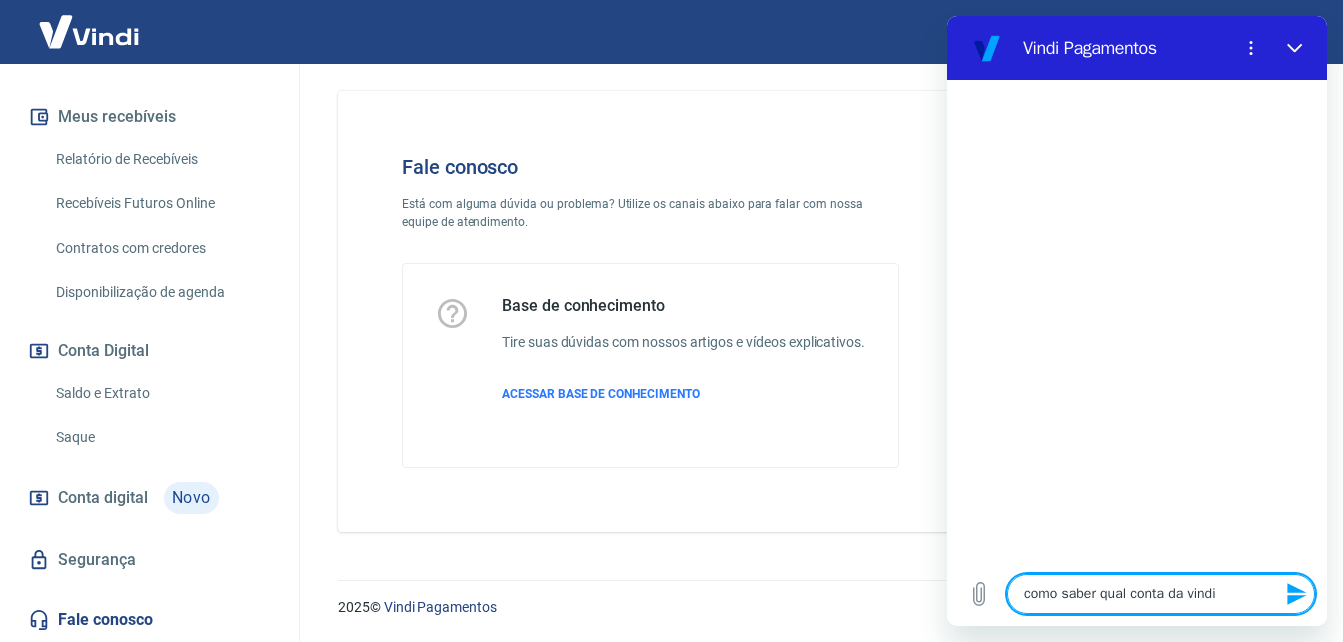 type on "como saber qual conta da vindi" 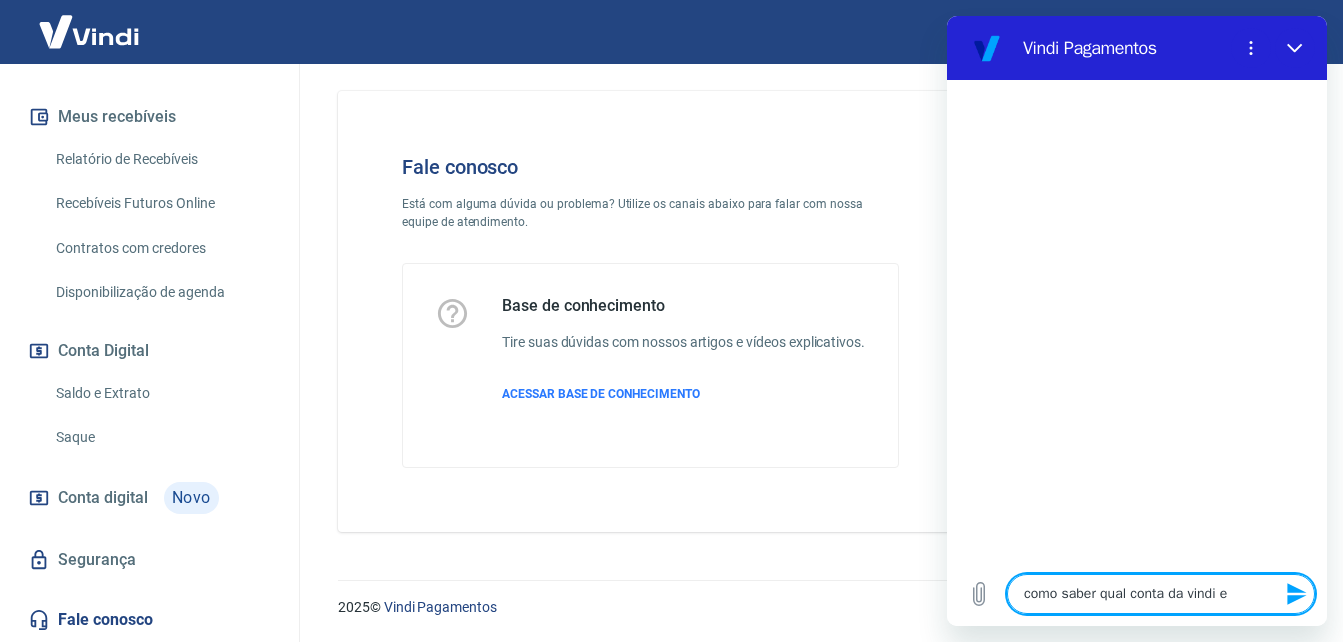 type on "como saber qual conta da vindi es" 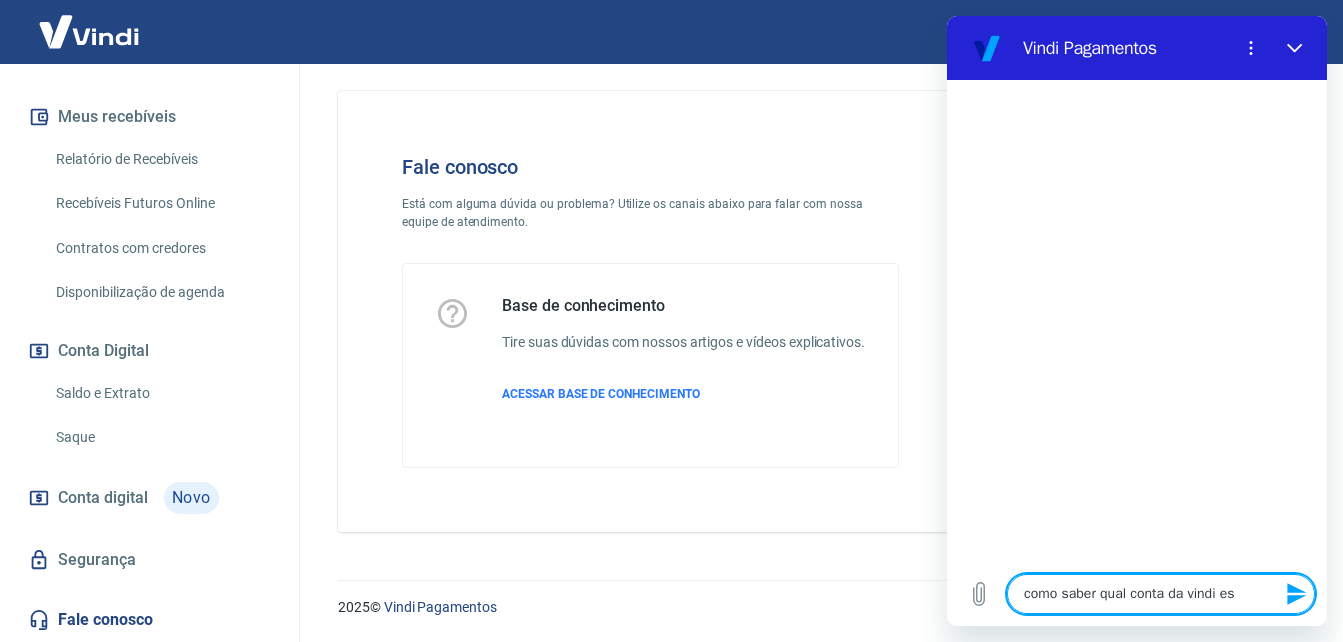 type on "como saber qual conta da vindi est" 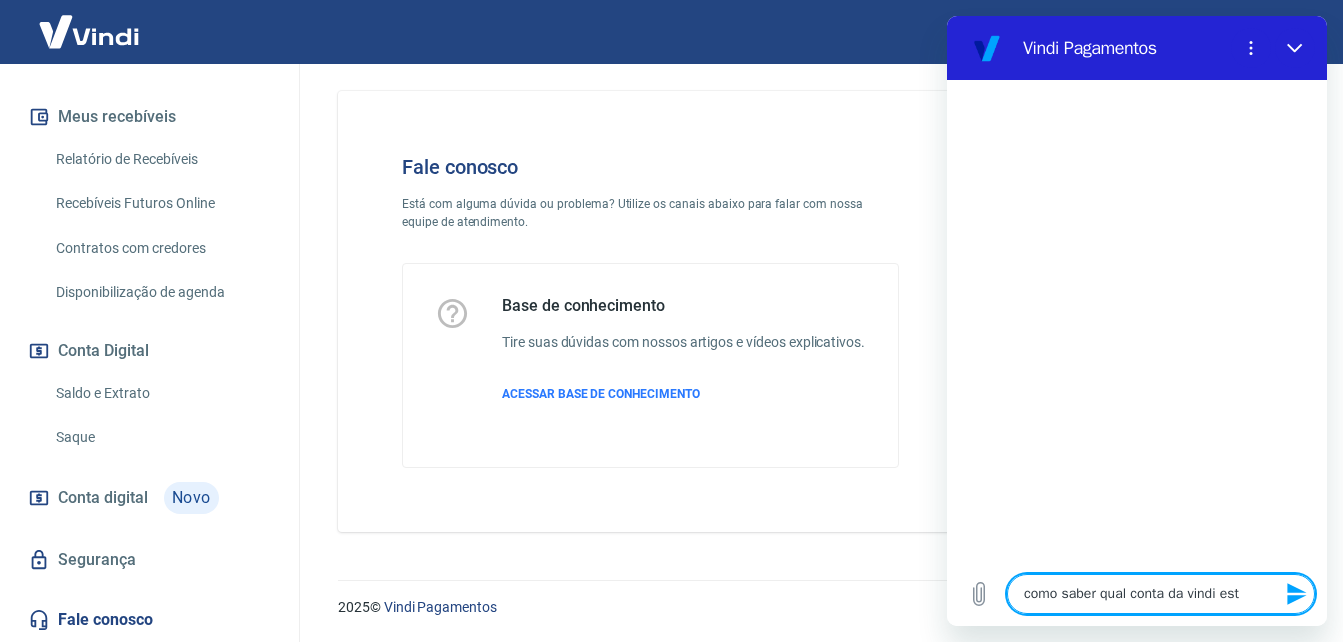 type on "como saber qual conta da vindi esta" 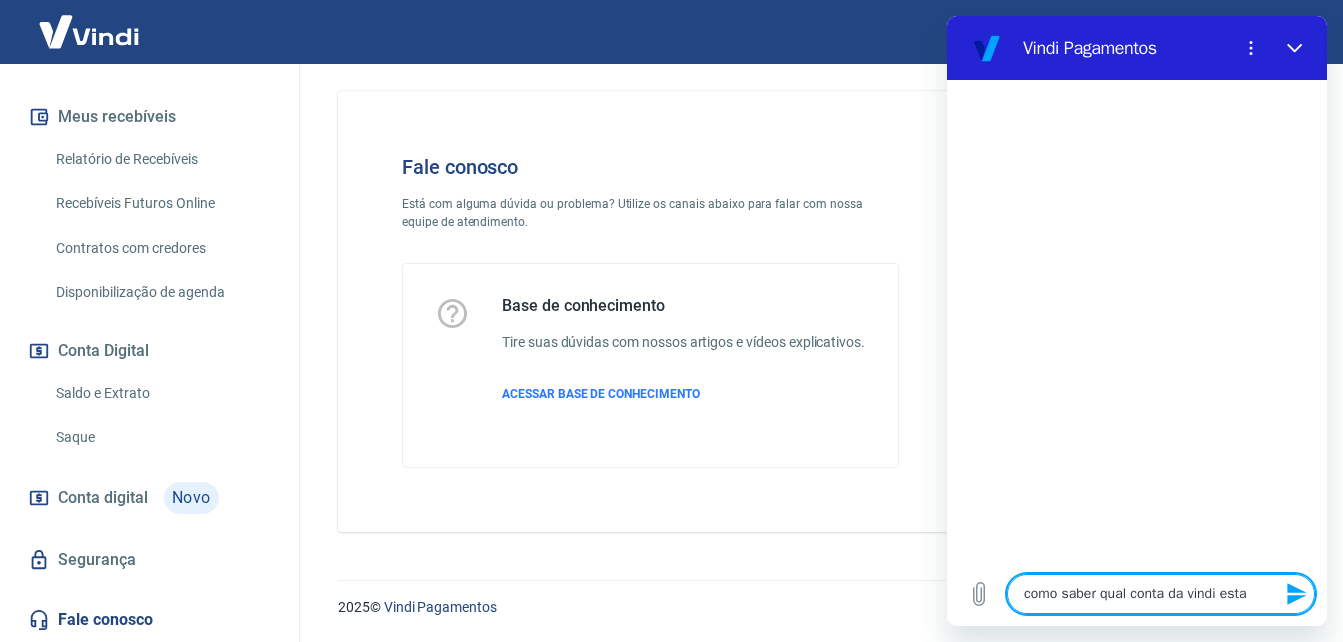 type on "como saber qual conta da vindi esta" 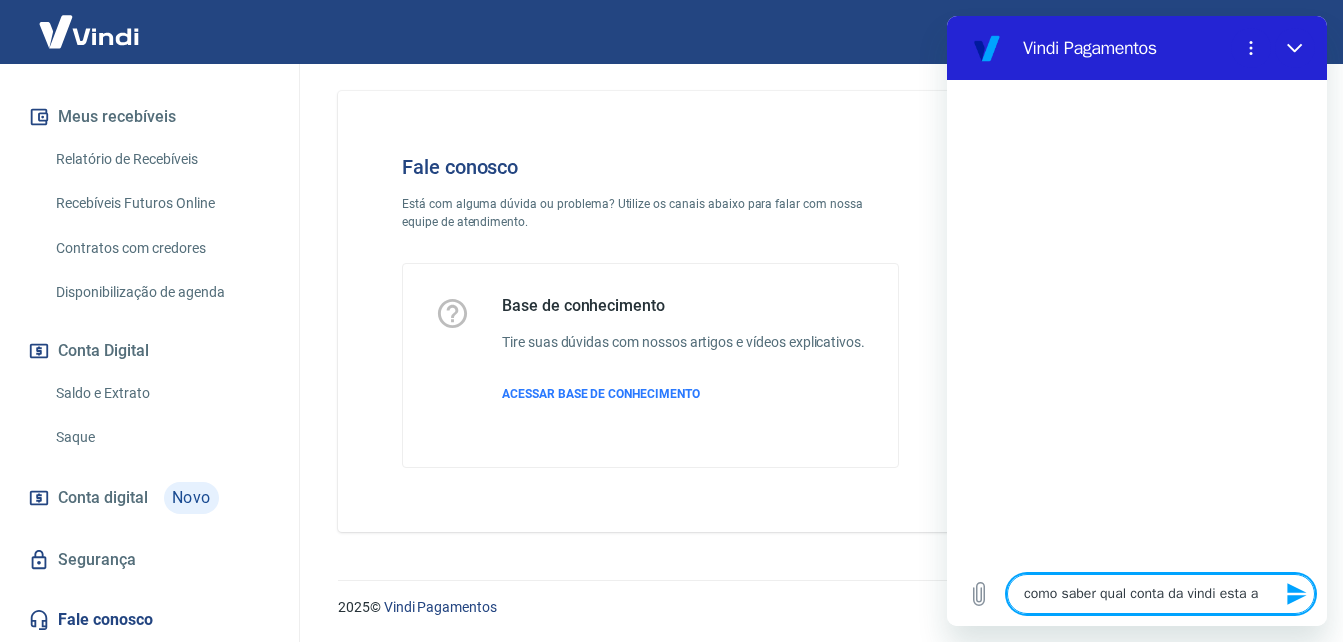 type on "como saber qual conta da vindi esta as" 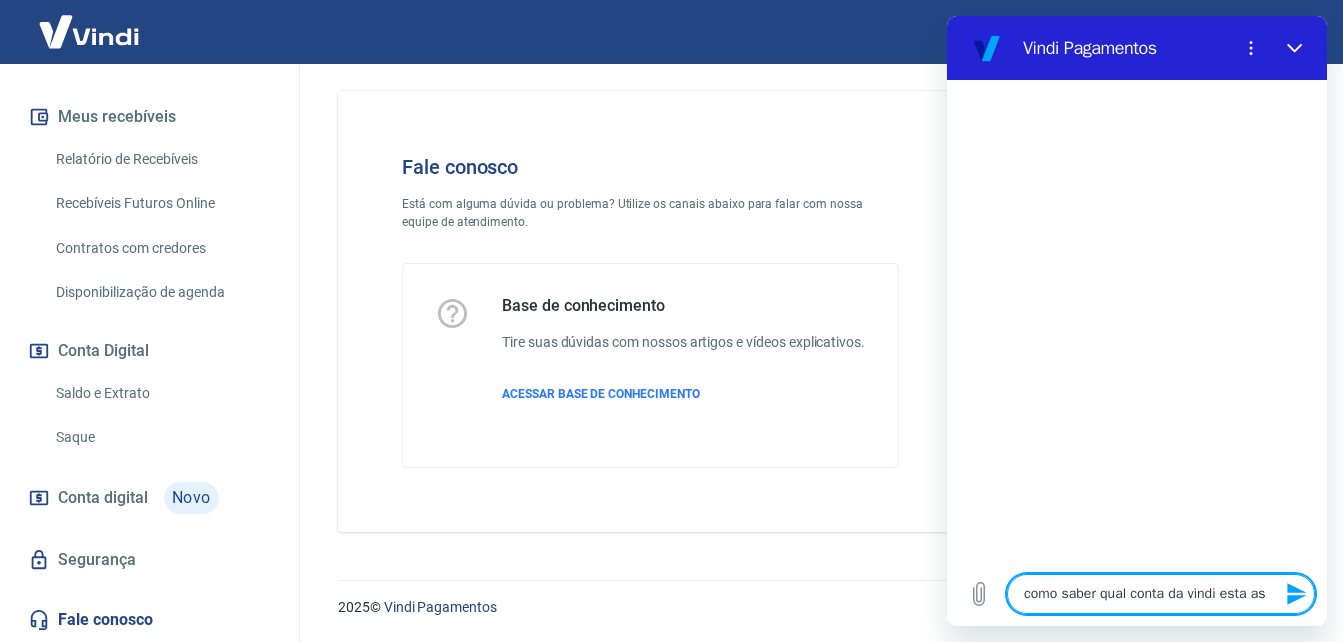 type on "como saber qual conta da vindi esta ass" 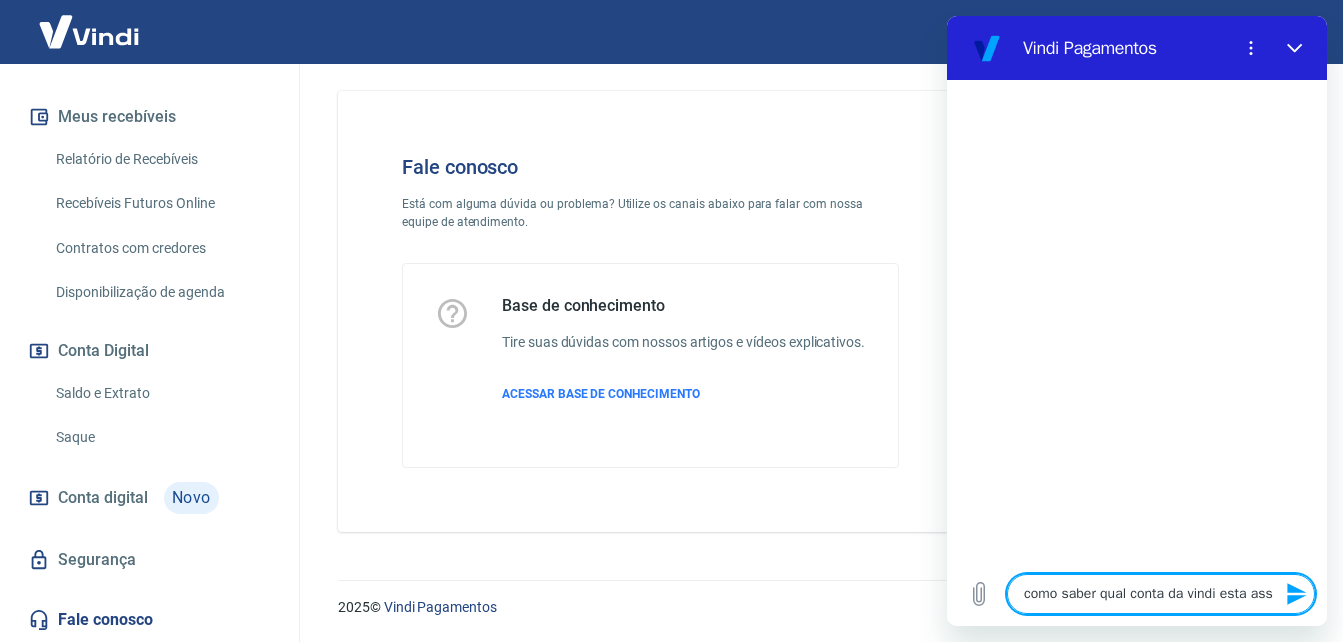 type on "como saber qual conta da vindi esta asso" 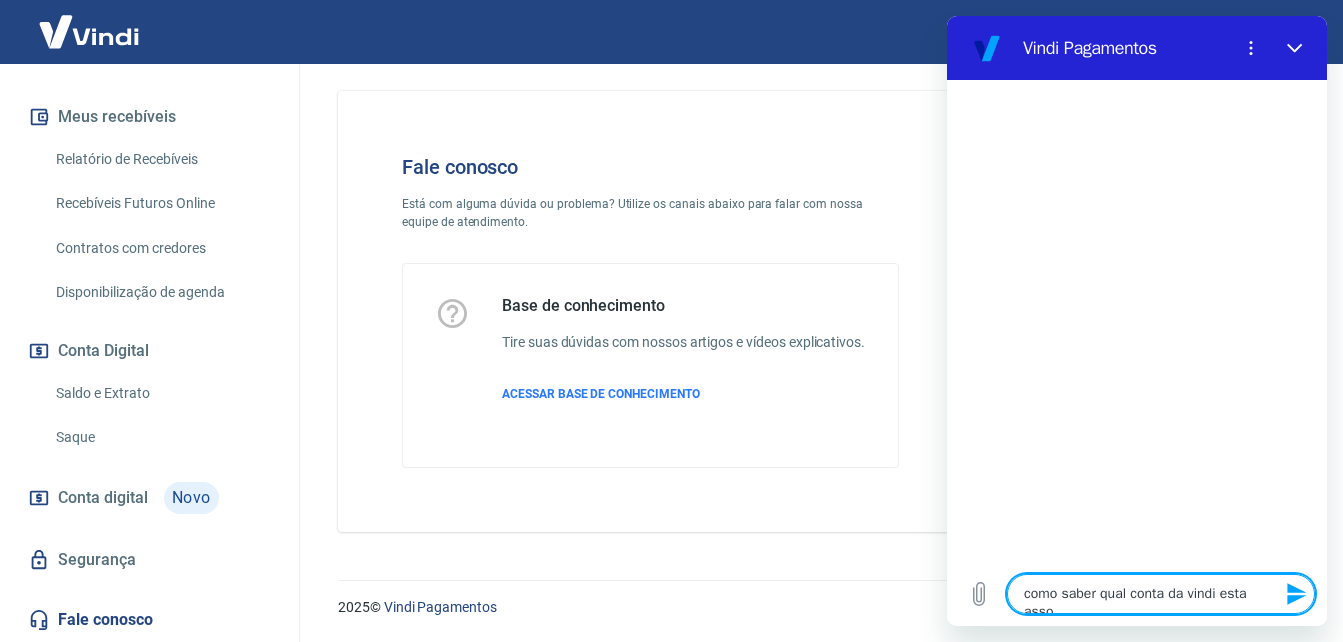 type on "como saber qual conta da vindi esta assoc" 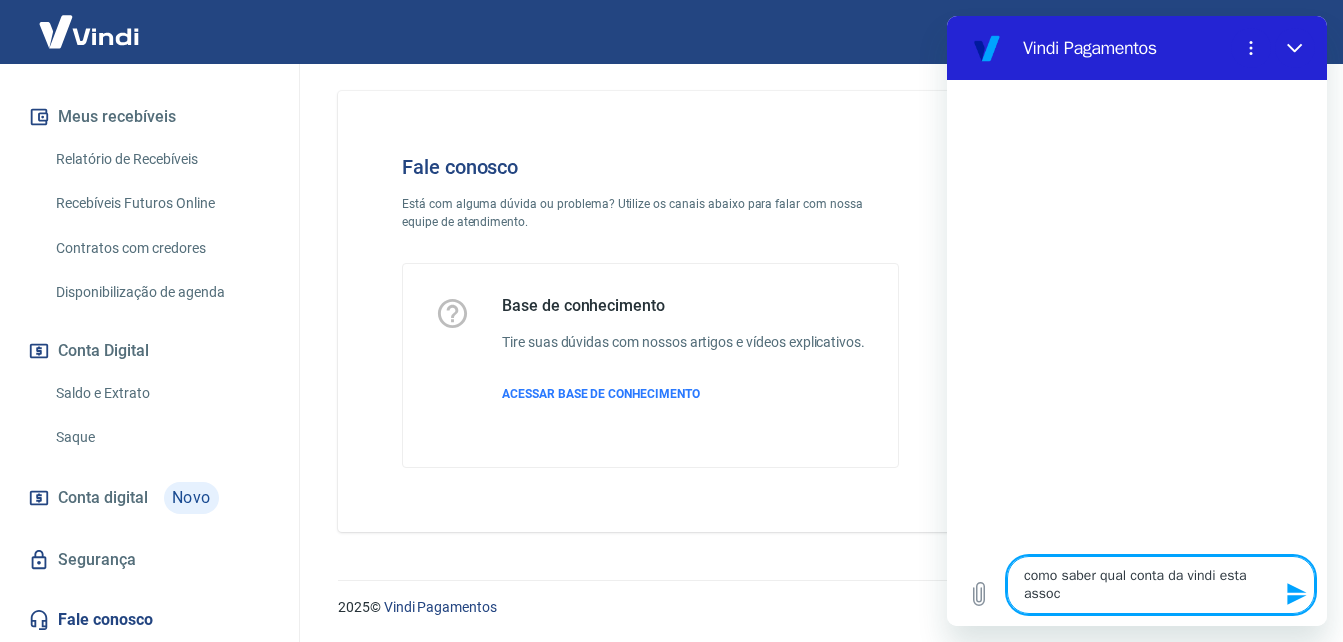 type on "como saber qual conta da vindi esta associ" 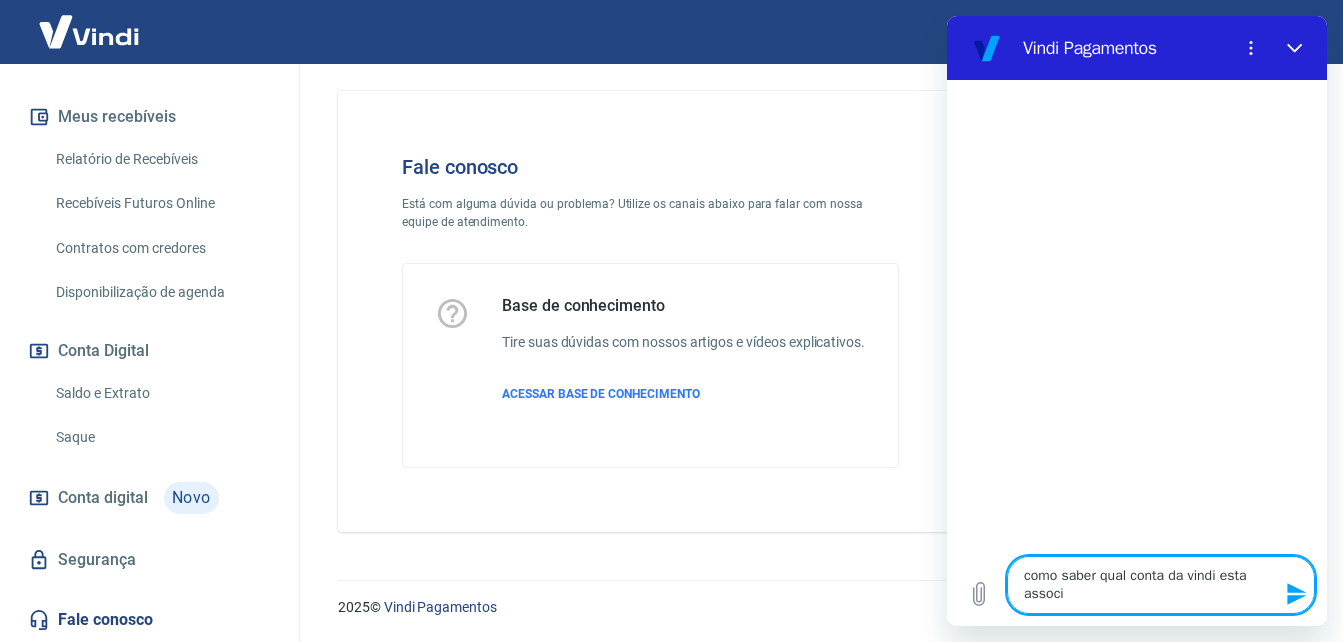 type on "como saber qual conta da vindi esta associa" 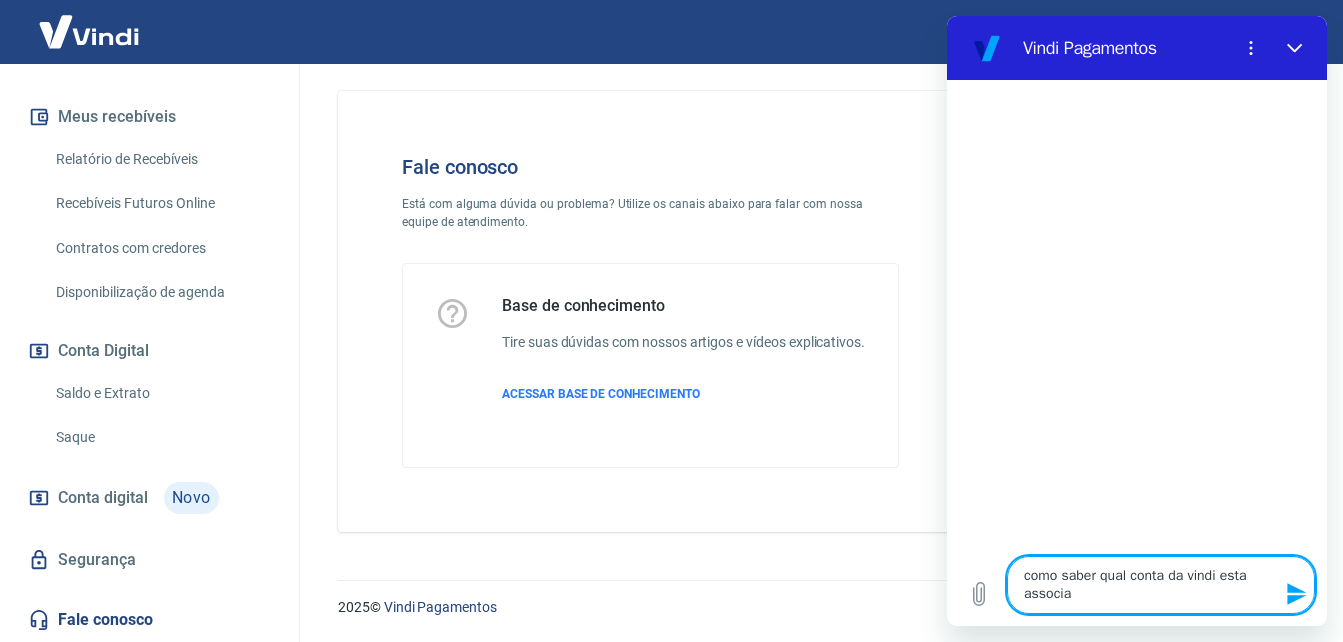 type on "como saber qual conta da vindi esta associad" 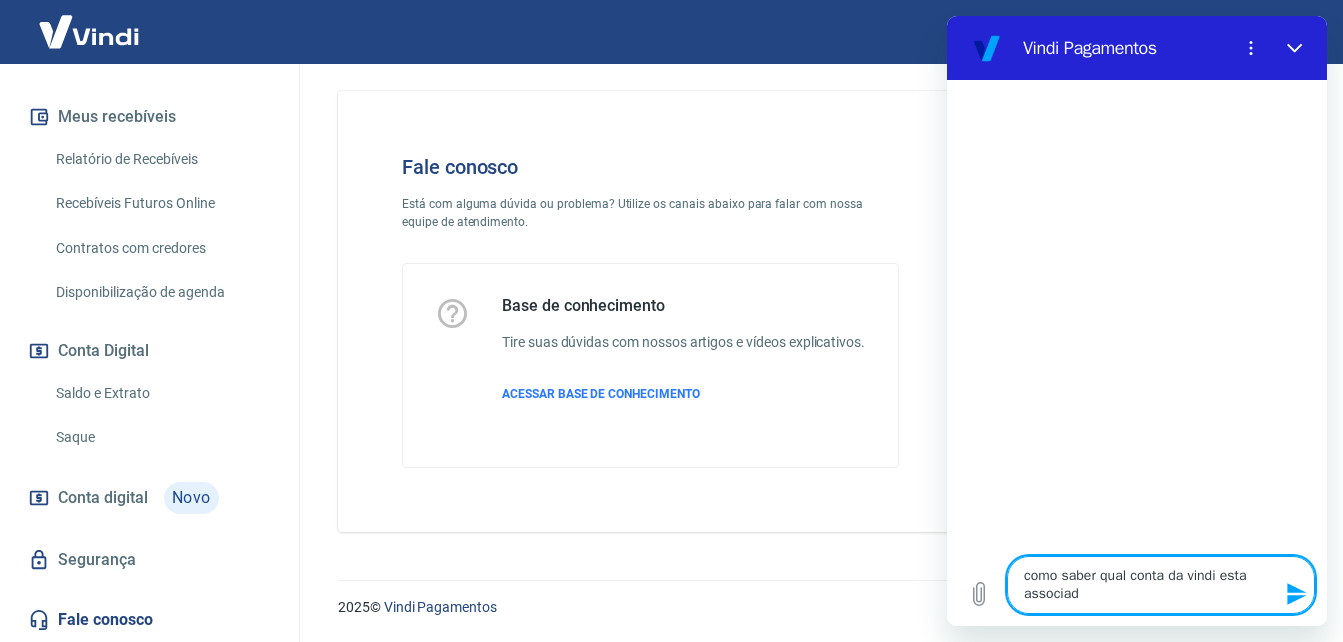 type on "como saber qual conta da vindi esta associado" 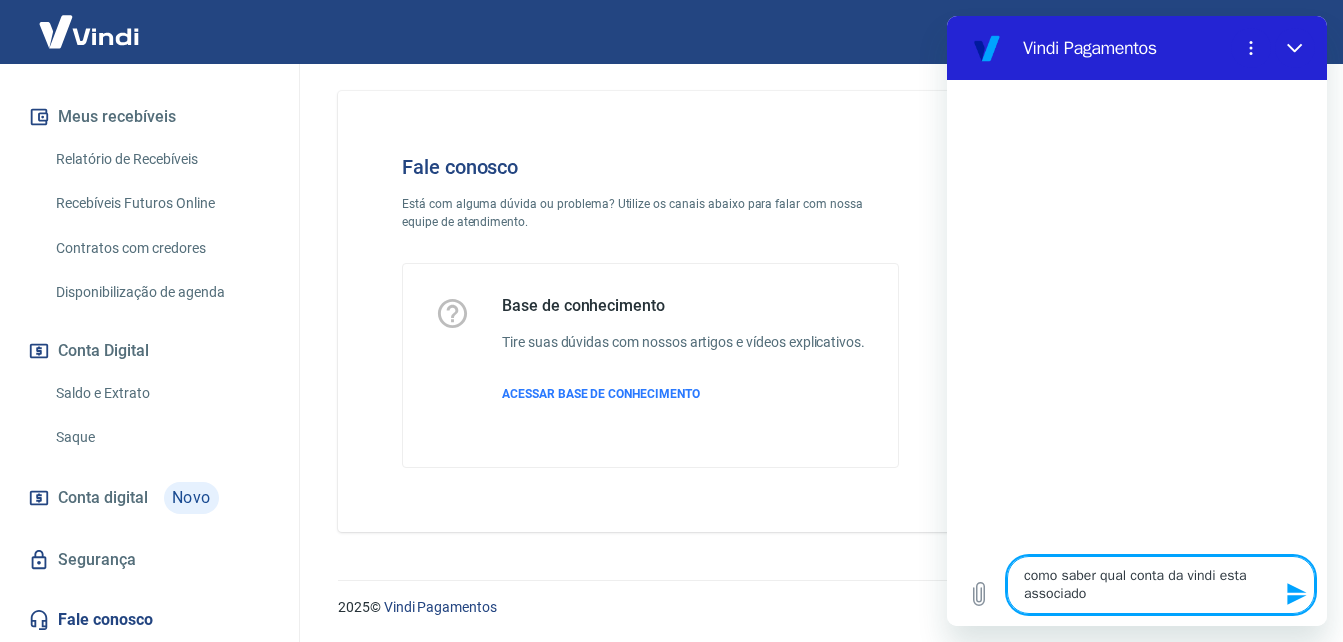 type on "x" 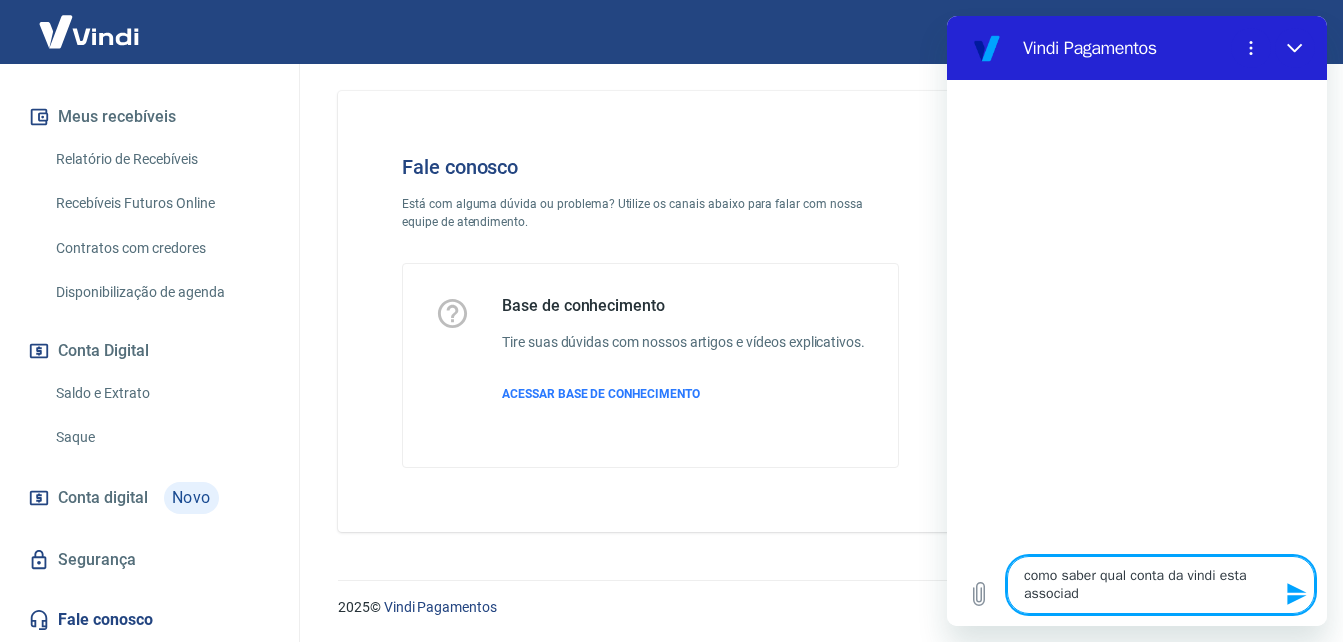 type on "como saber qual conta da vindi esta associada" 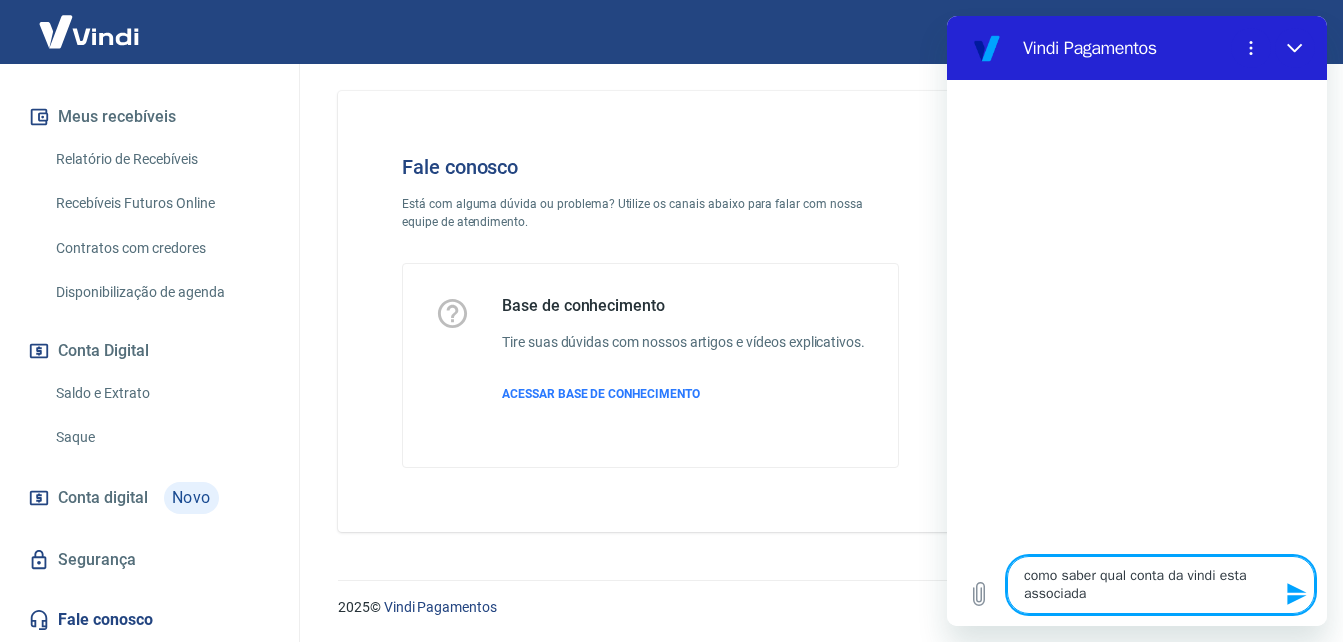 type on "x" 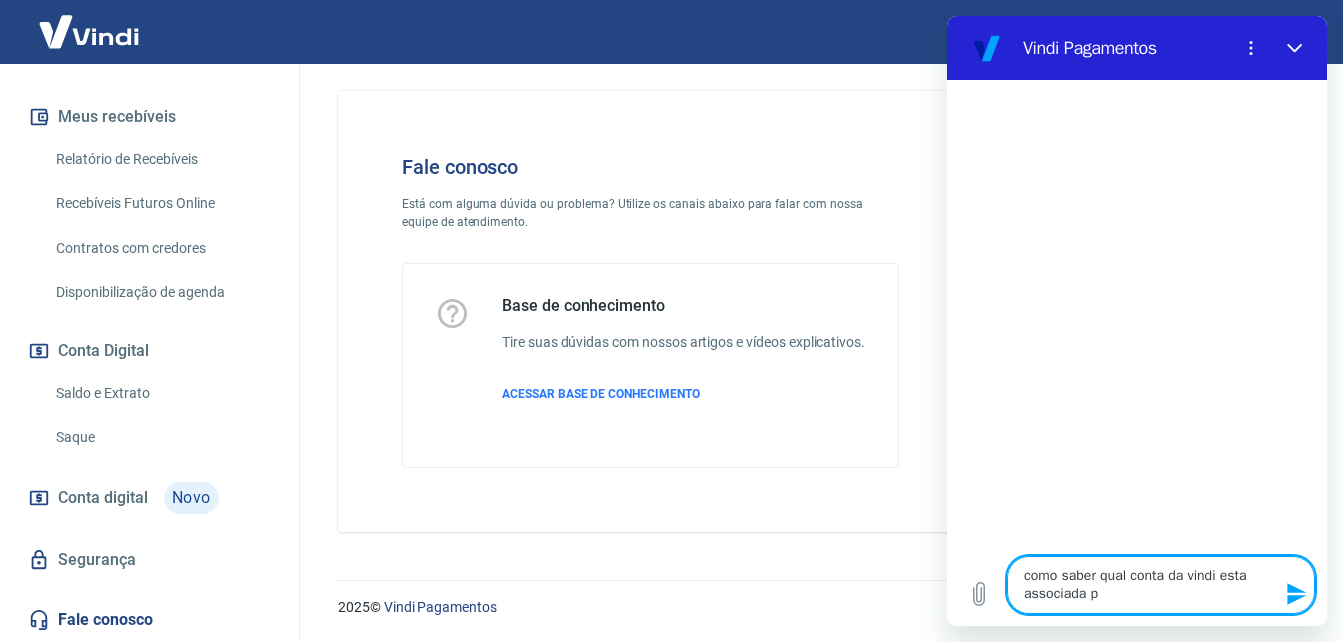 type on "como saber qual conta da vindi esta associada pe" 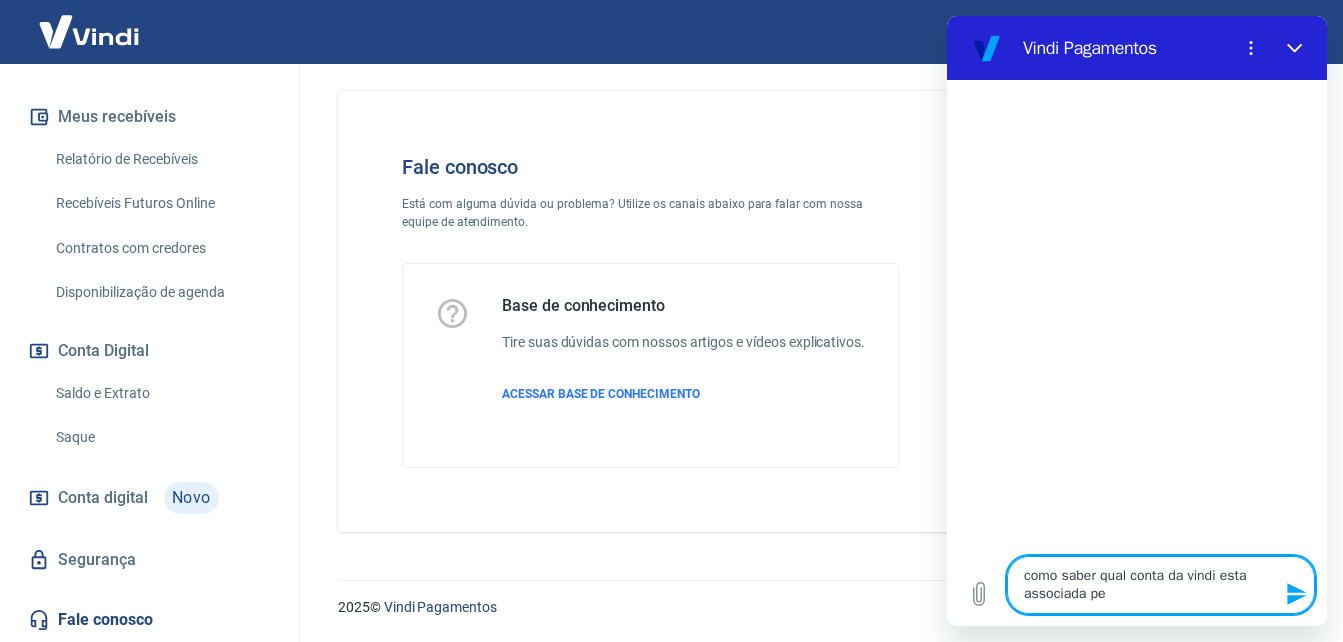 type on "x" 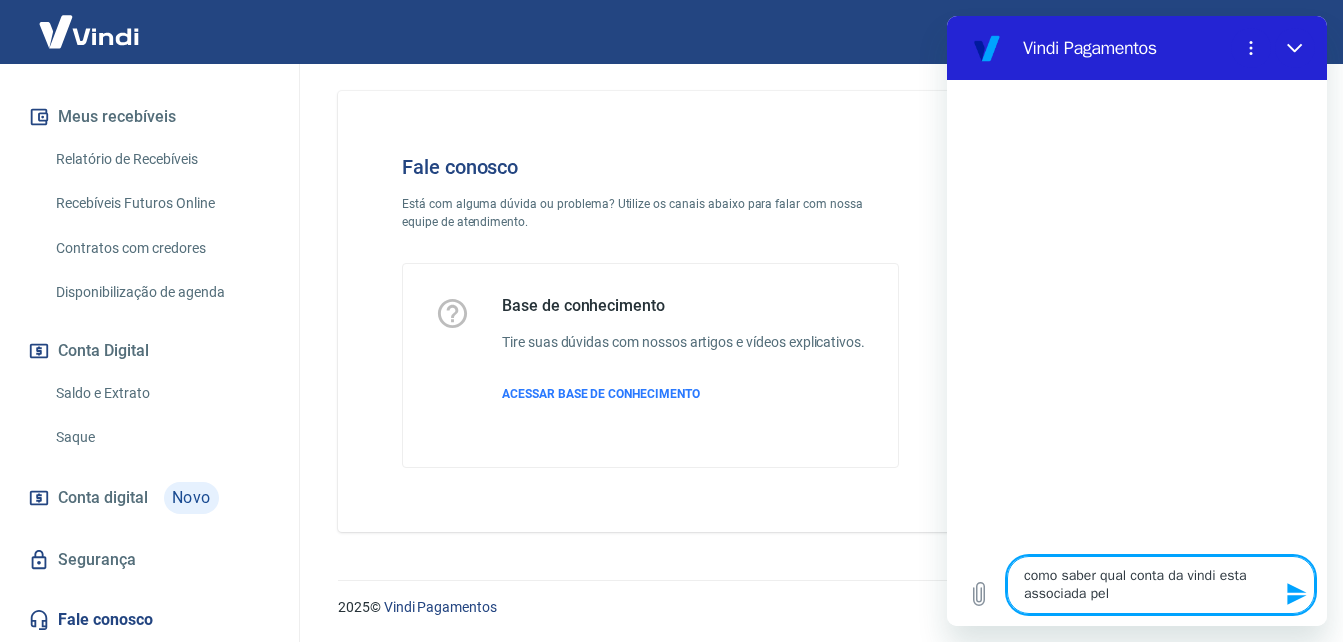 type on "como saber qual conta da vindi esta associada pelo" 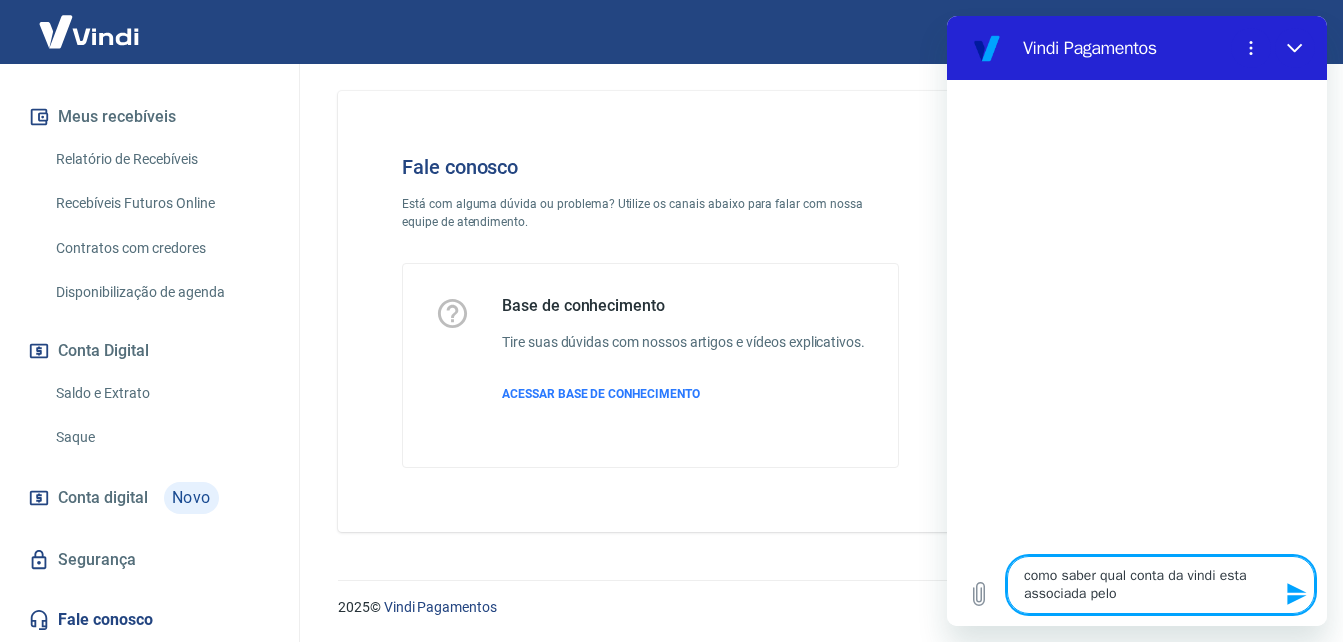 type on "como saber qual conta da vindi esta associada pelo" 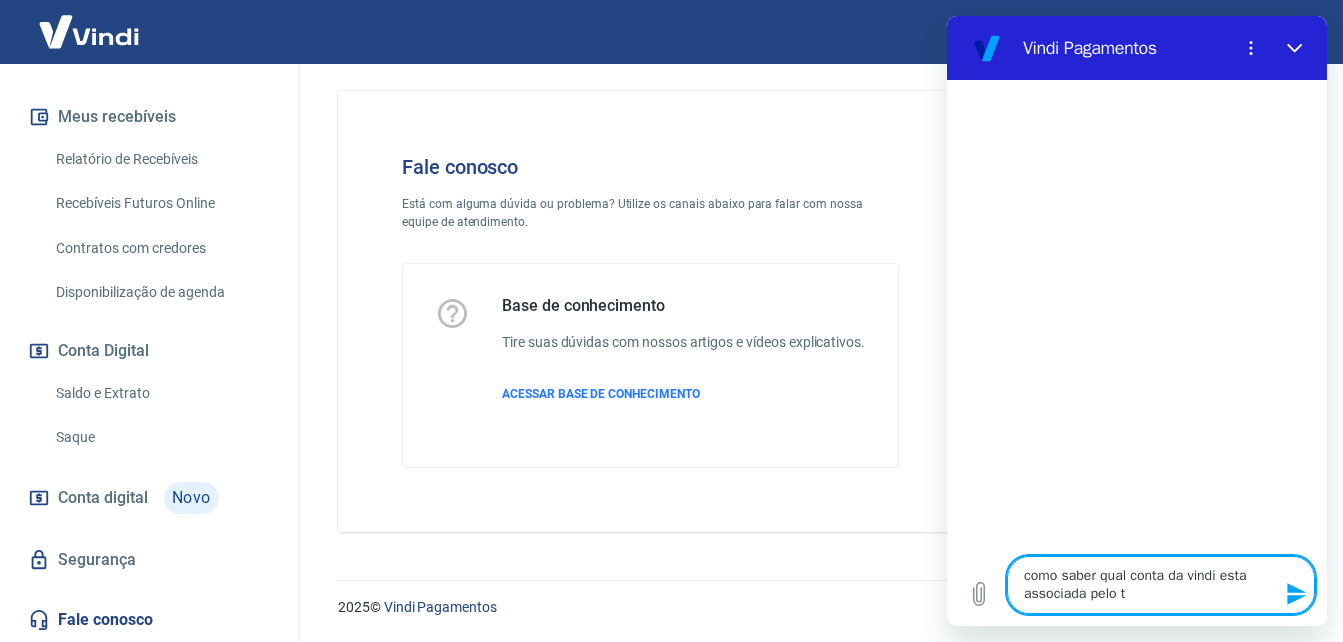 type on "x" 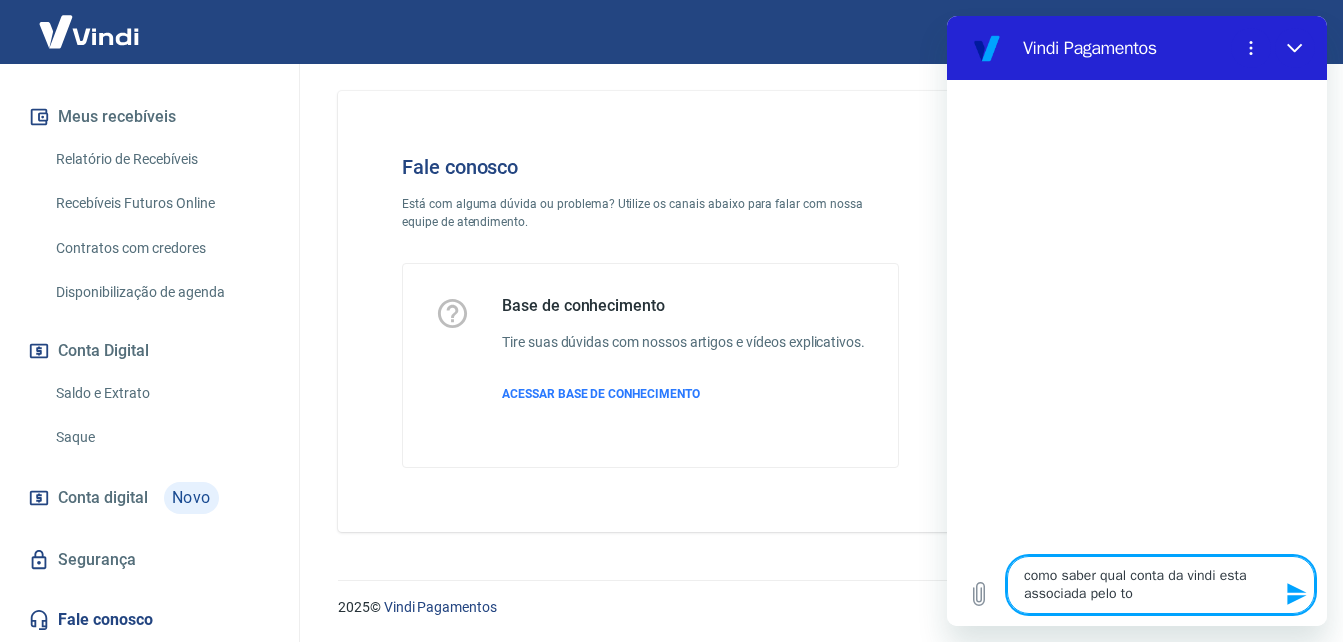 type on "como saber qual conta da vindi esta associada pelo tok" 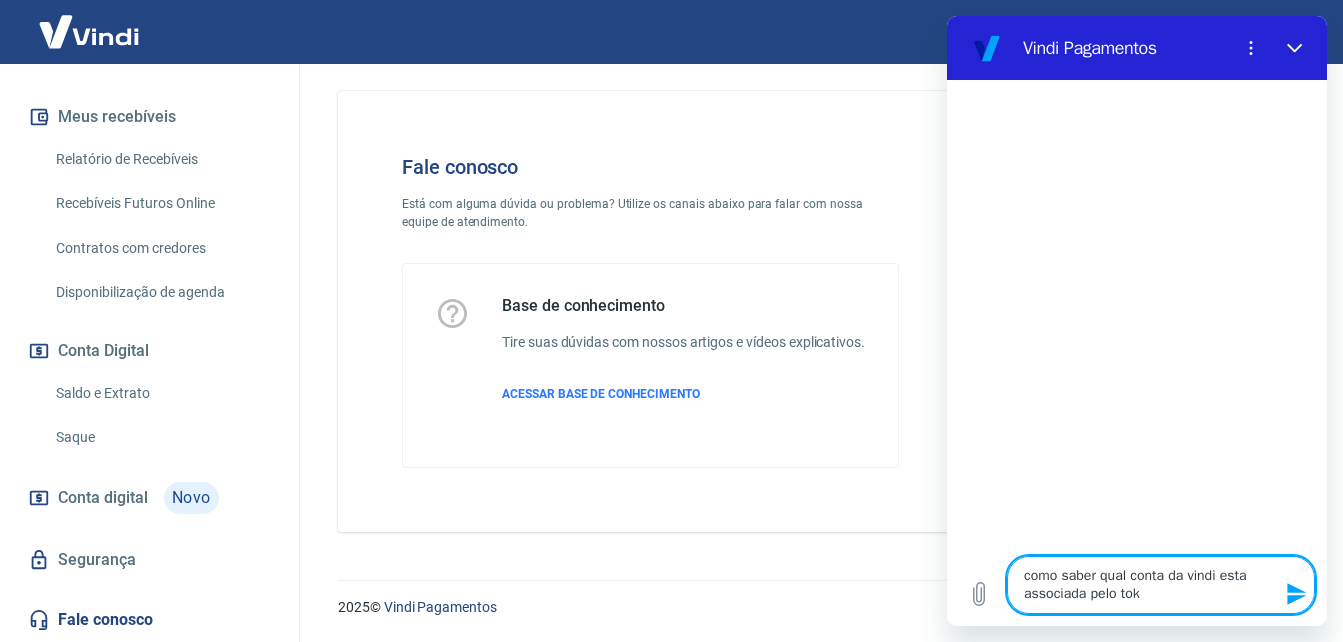 type on "como saber qual conta da vindi esta associada pelo toke" 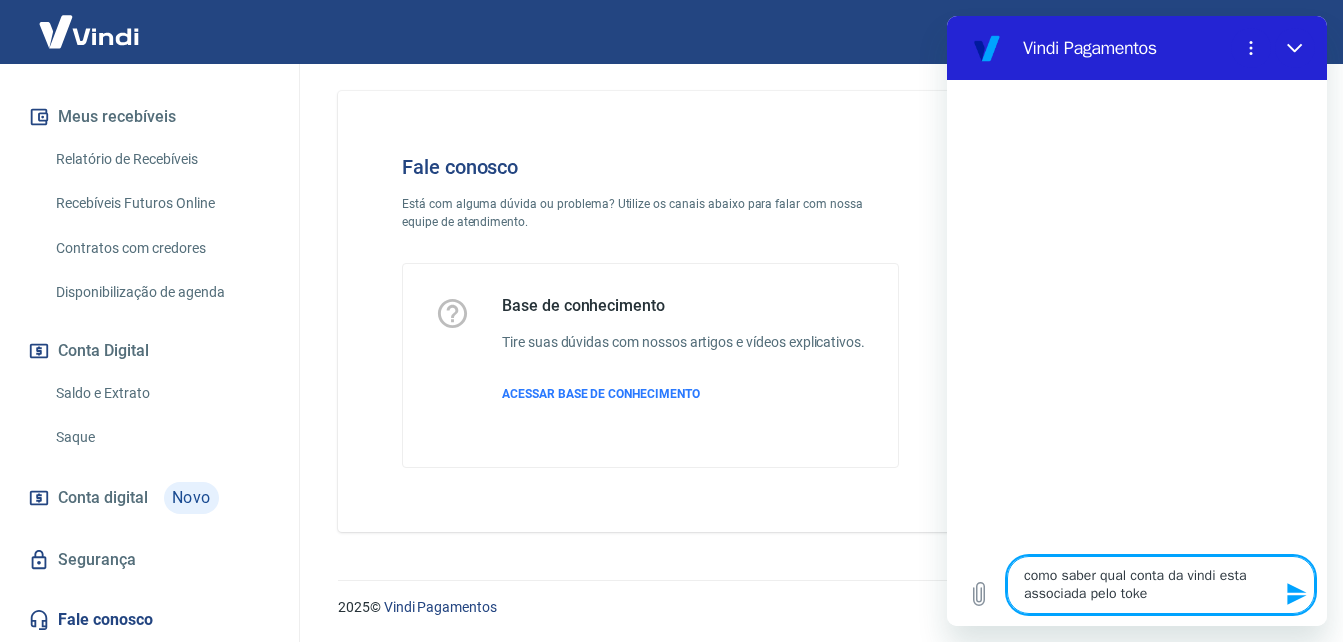 type on "como saber qual conta da vindi esta associada pelo token" 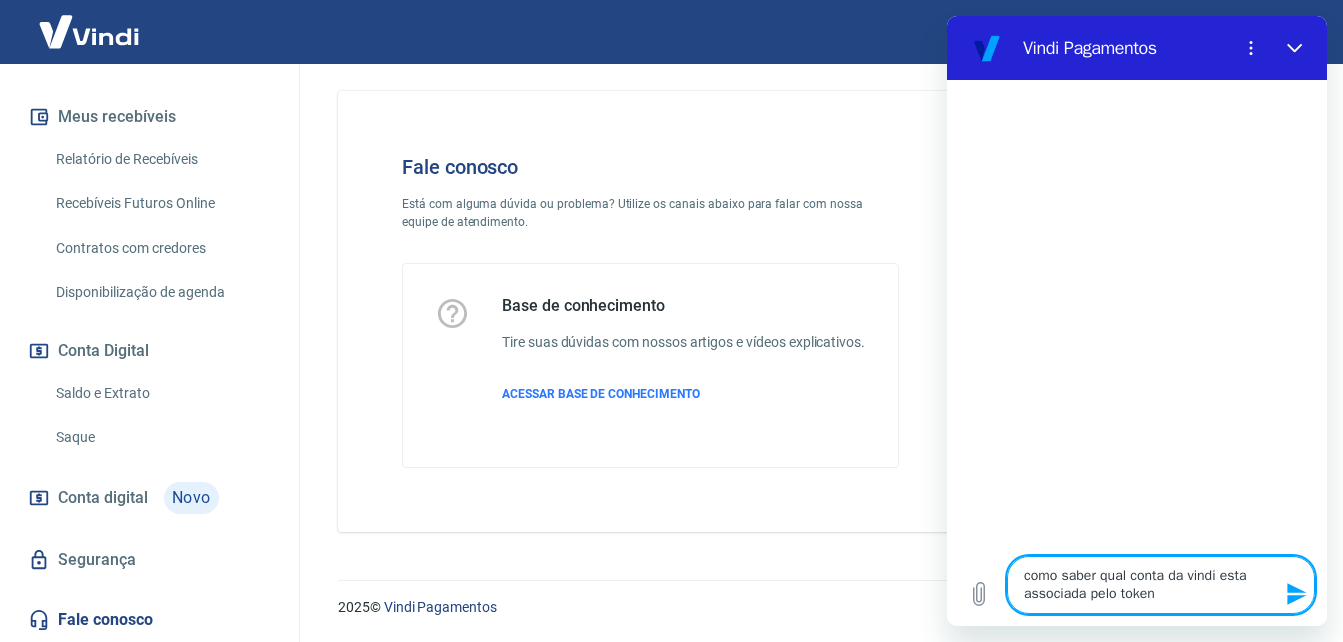 type on "x" 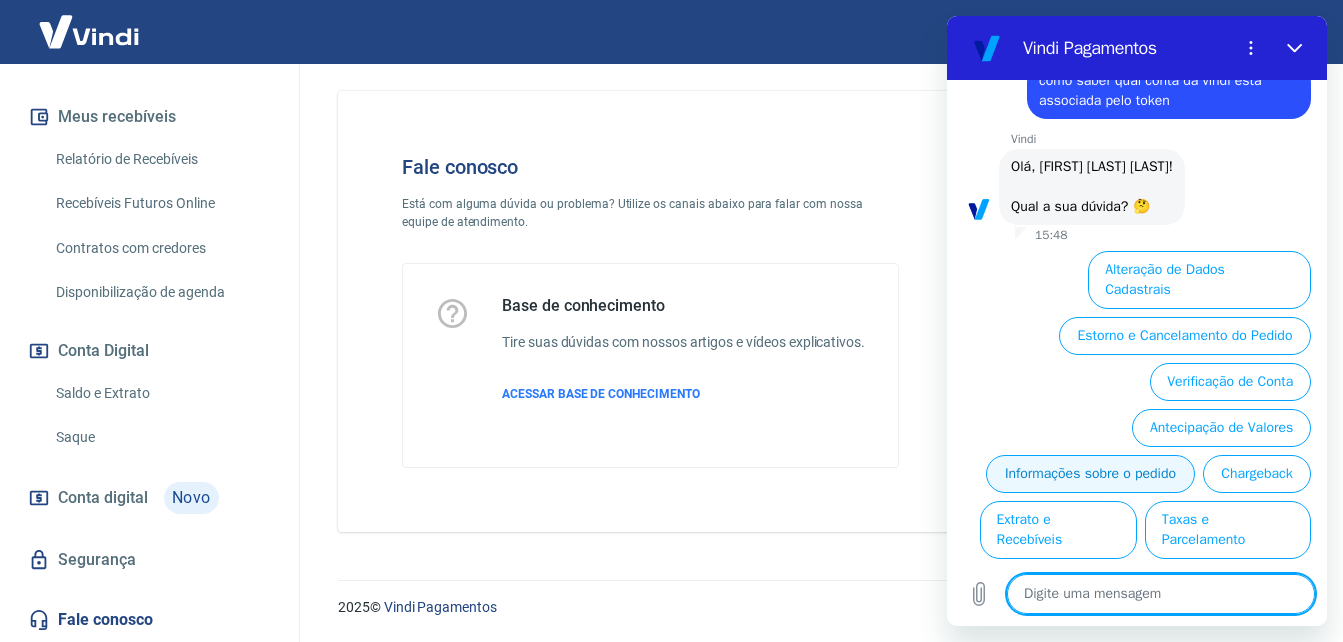 scroll, scrollTop: 100, scrollLeft: 0, axis: vertical 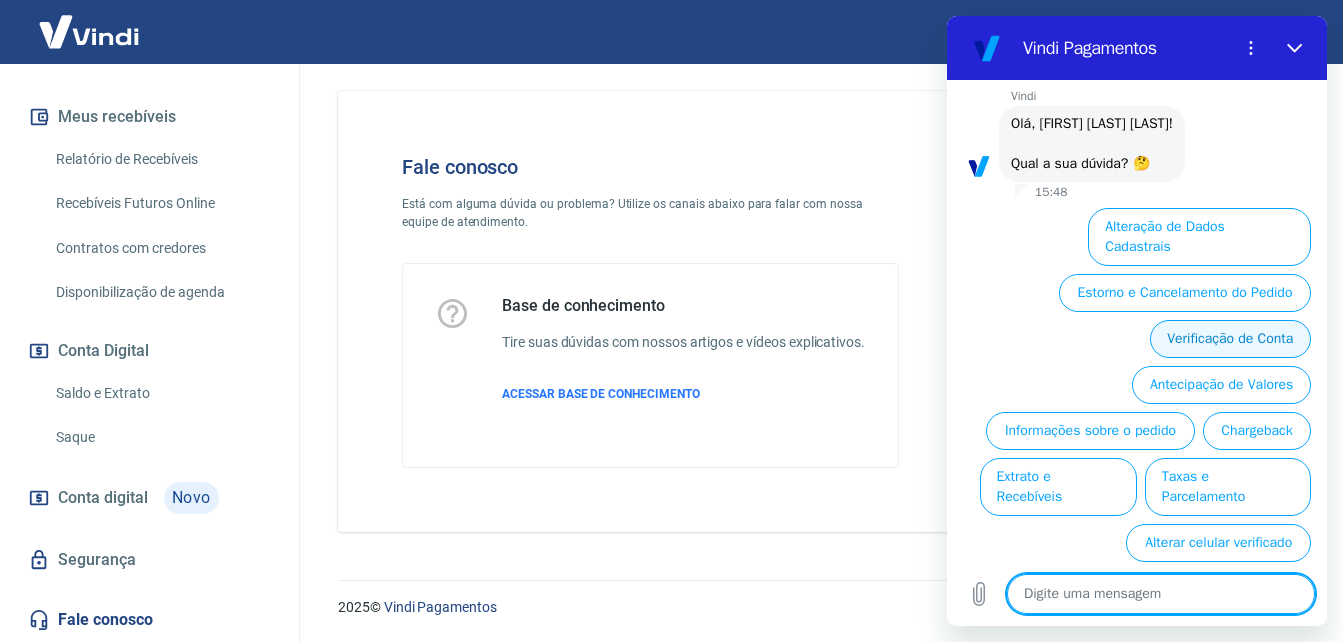 click on "Verificação de Conta" at bounding box center (1230, 339) 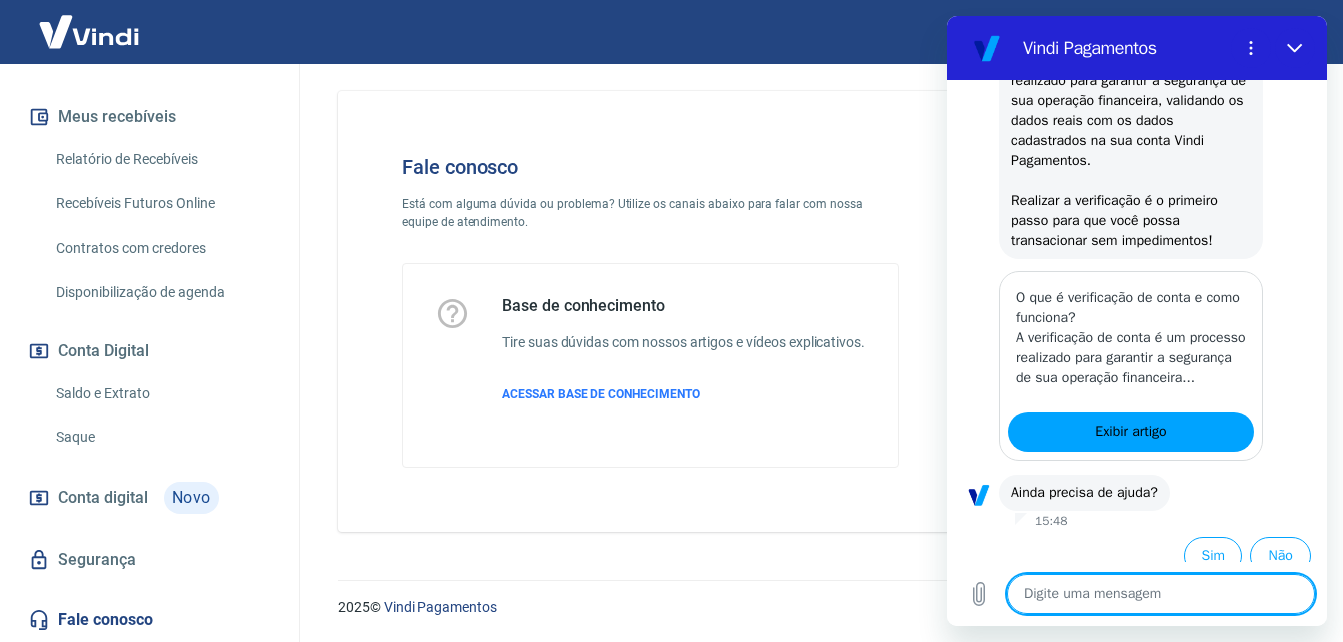 scroll, scrollTop: 355, scrollLeft: 0, axis: vertical 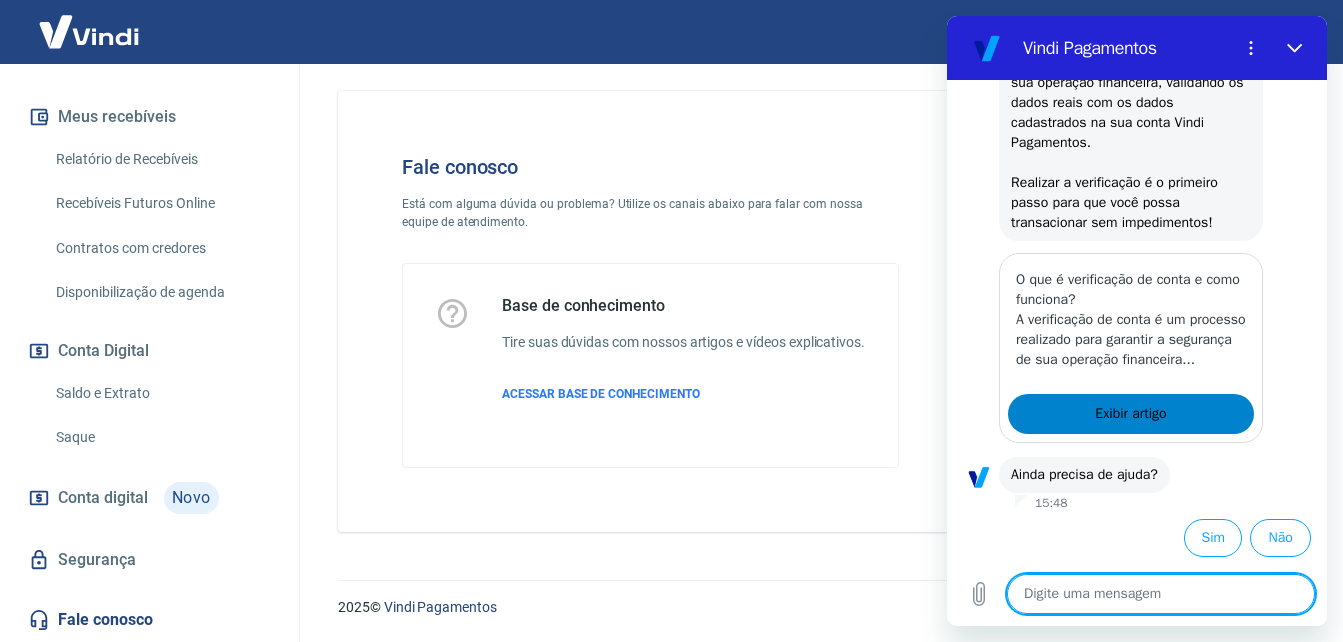 click on "Exibir artigo" at bounding box center (1131, 414) 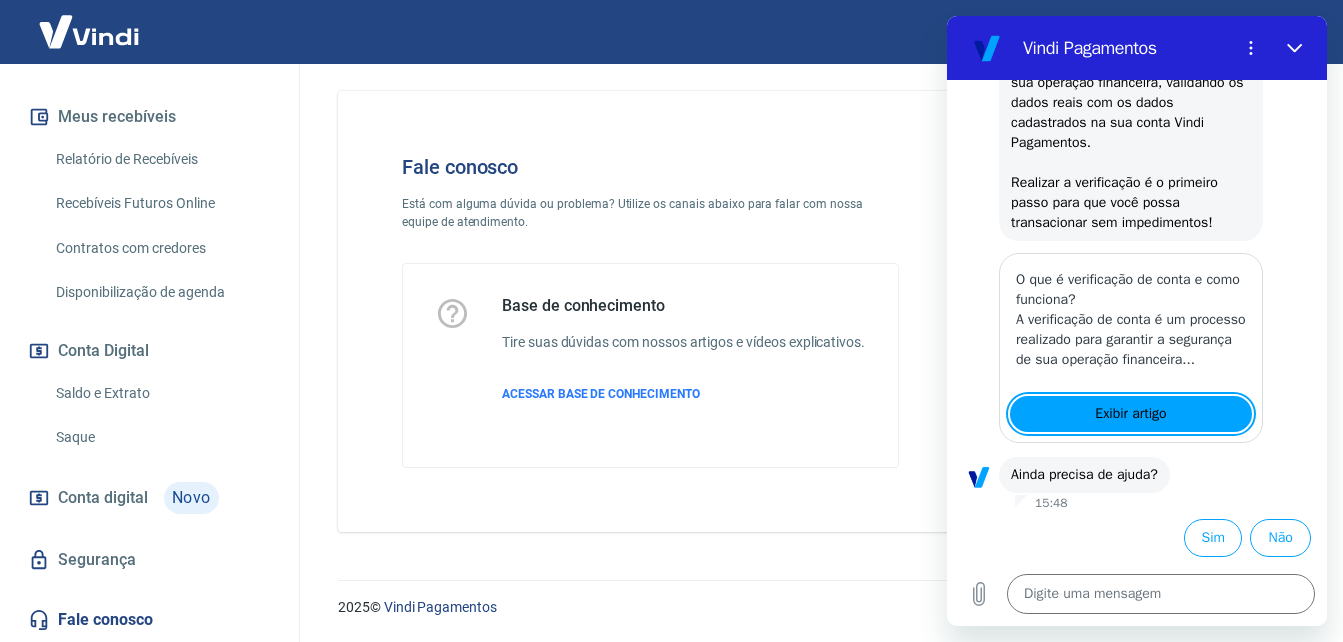 type on "x" 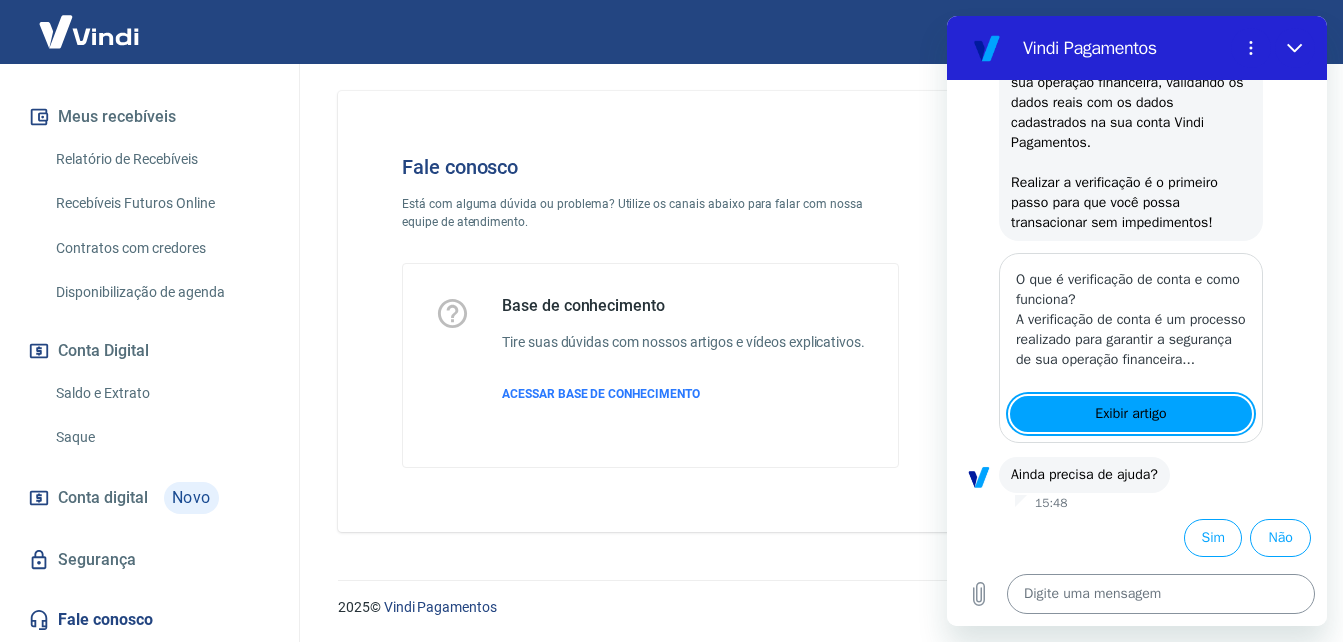 click at bounding box center (1161, 594) 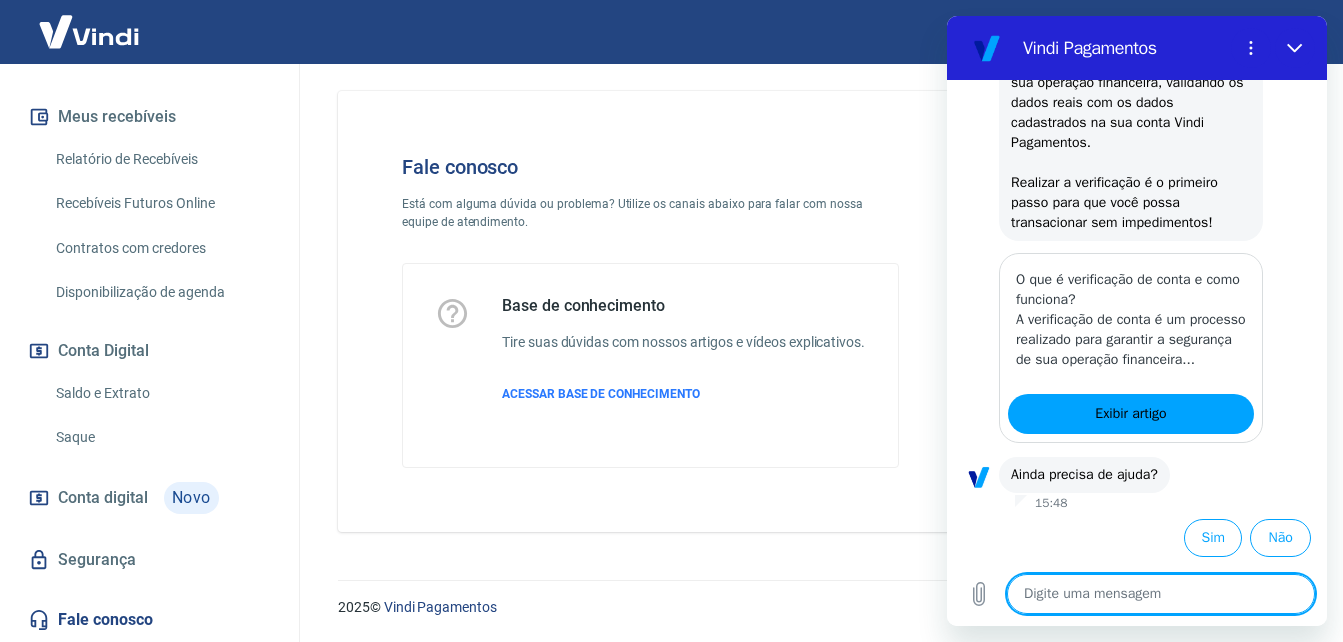 type on "c" 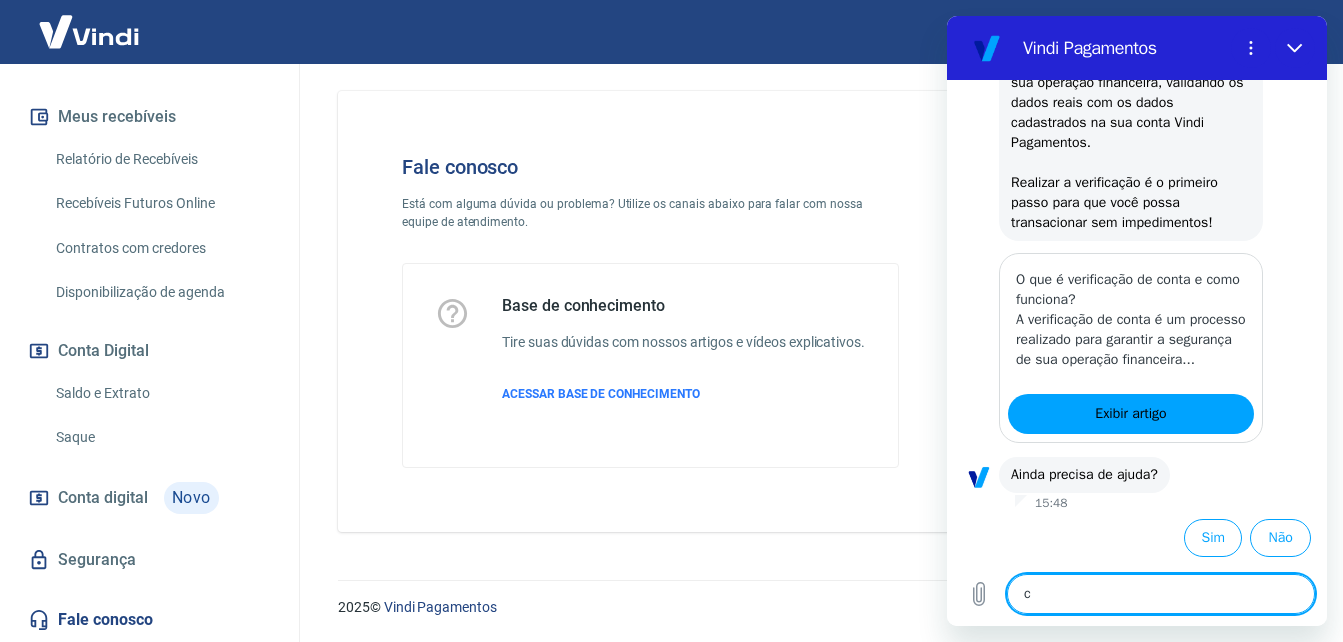 type on "co" 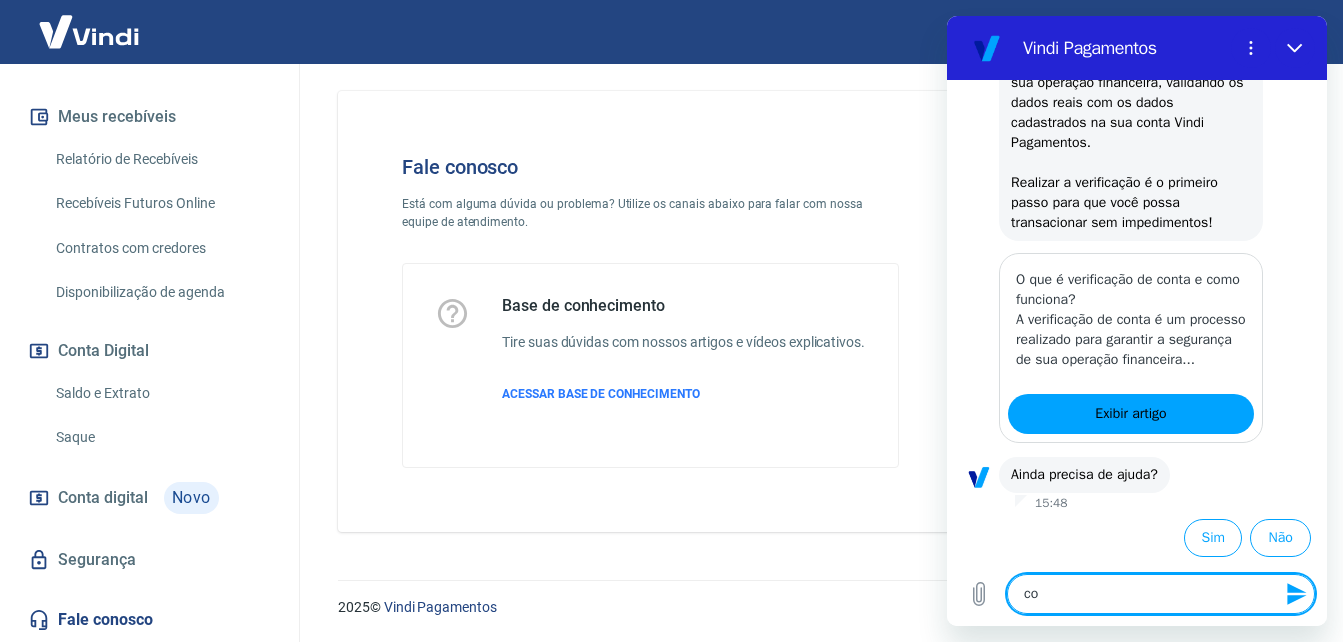 type on "com" 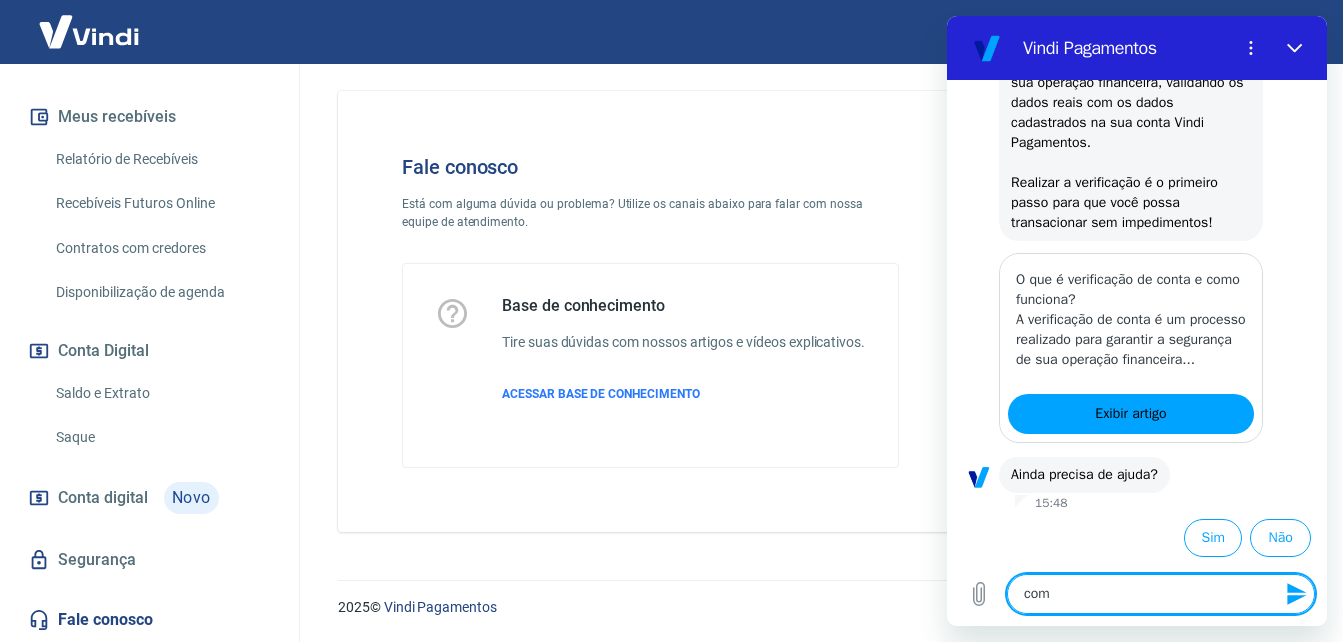 type on "como" 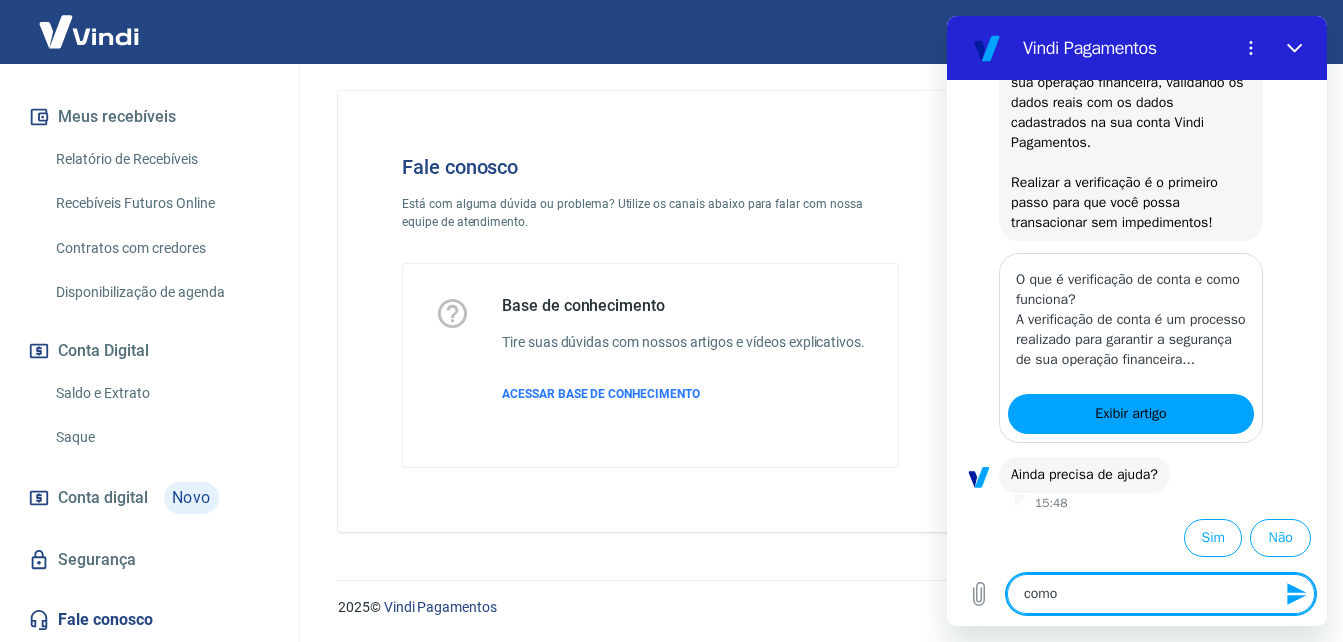 type on "como" 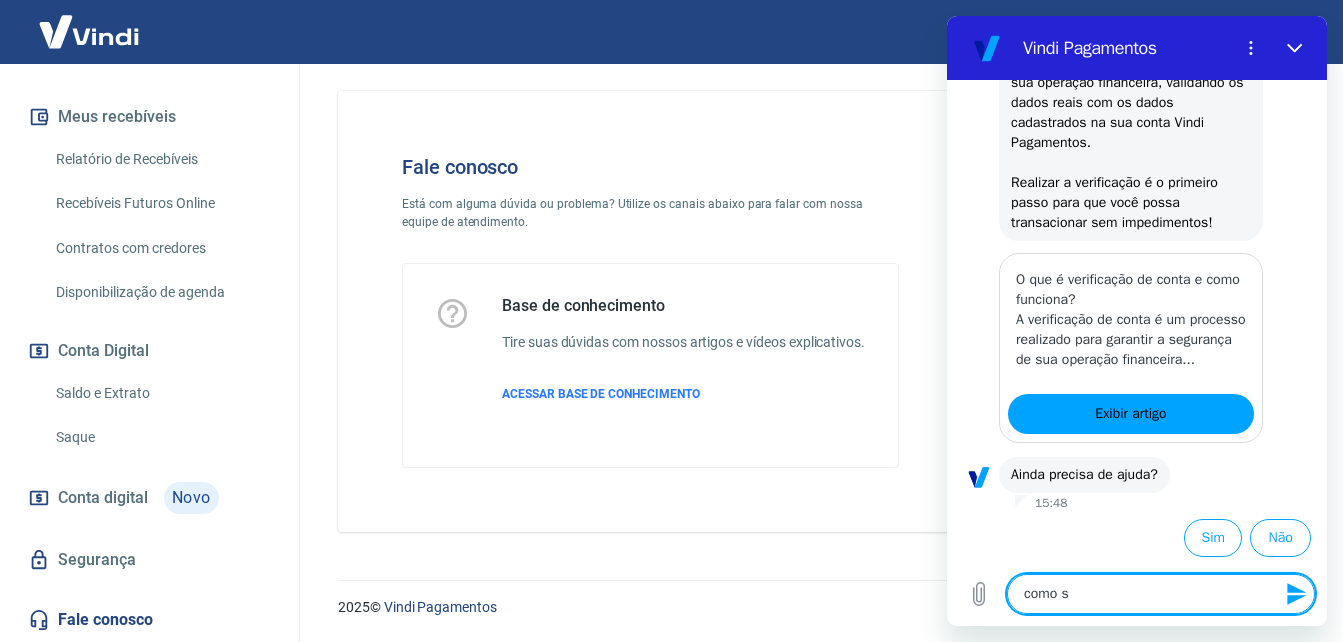 type on "como sa" 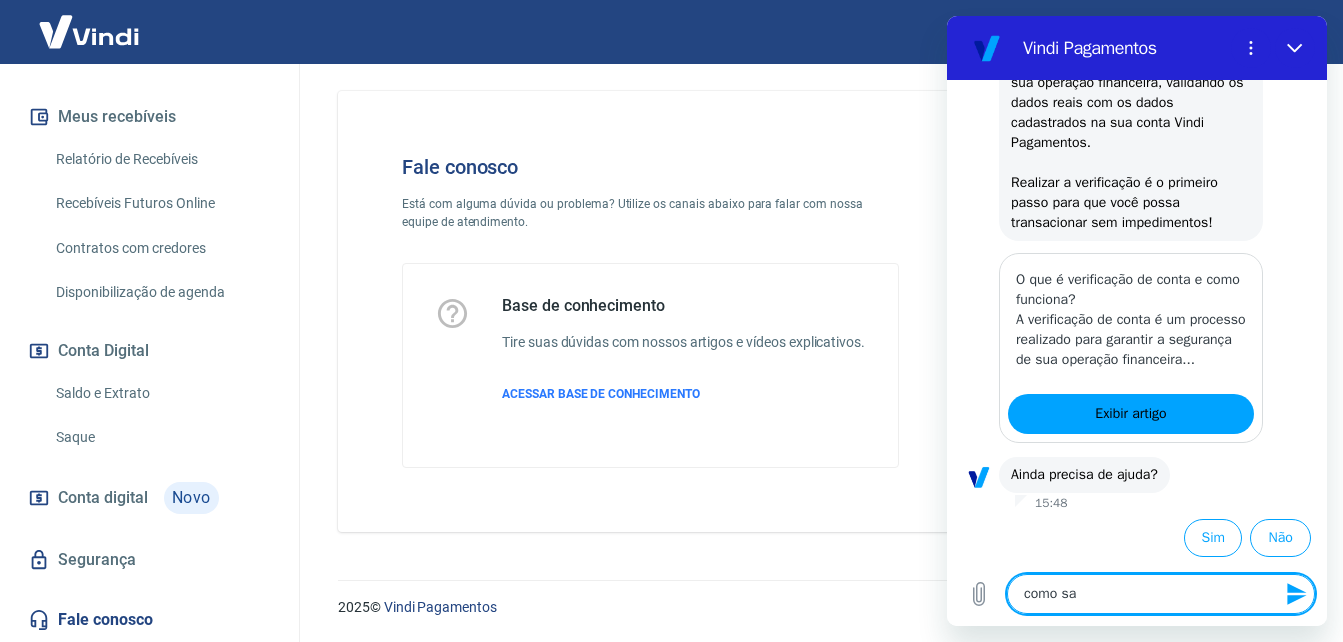 type on "como sab" 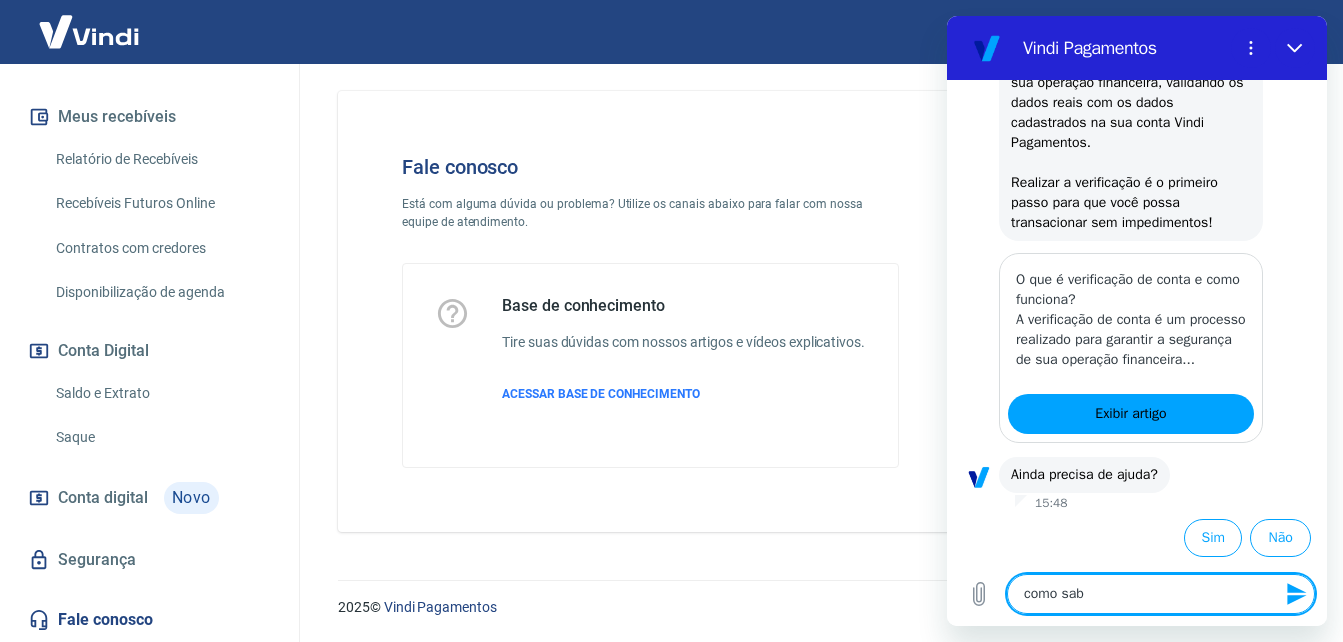 type on "como sabe" 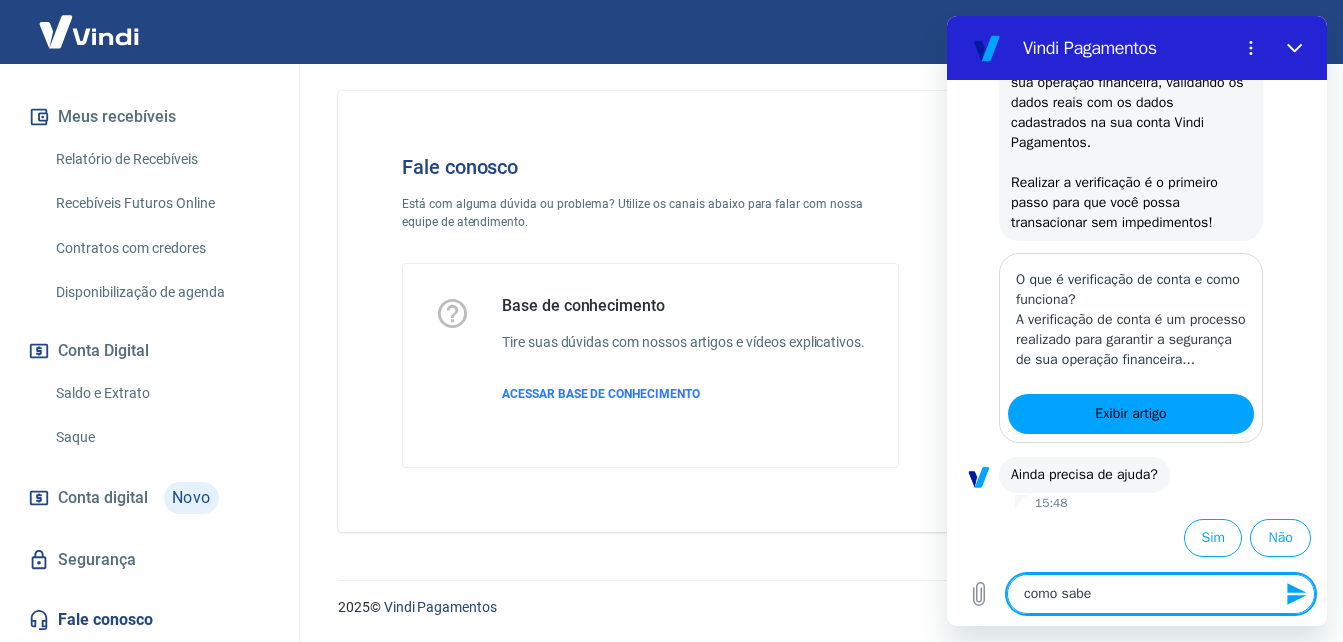 type on "como saber" 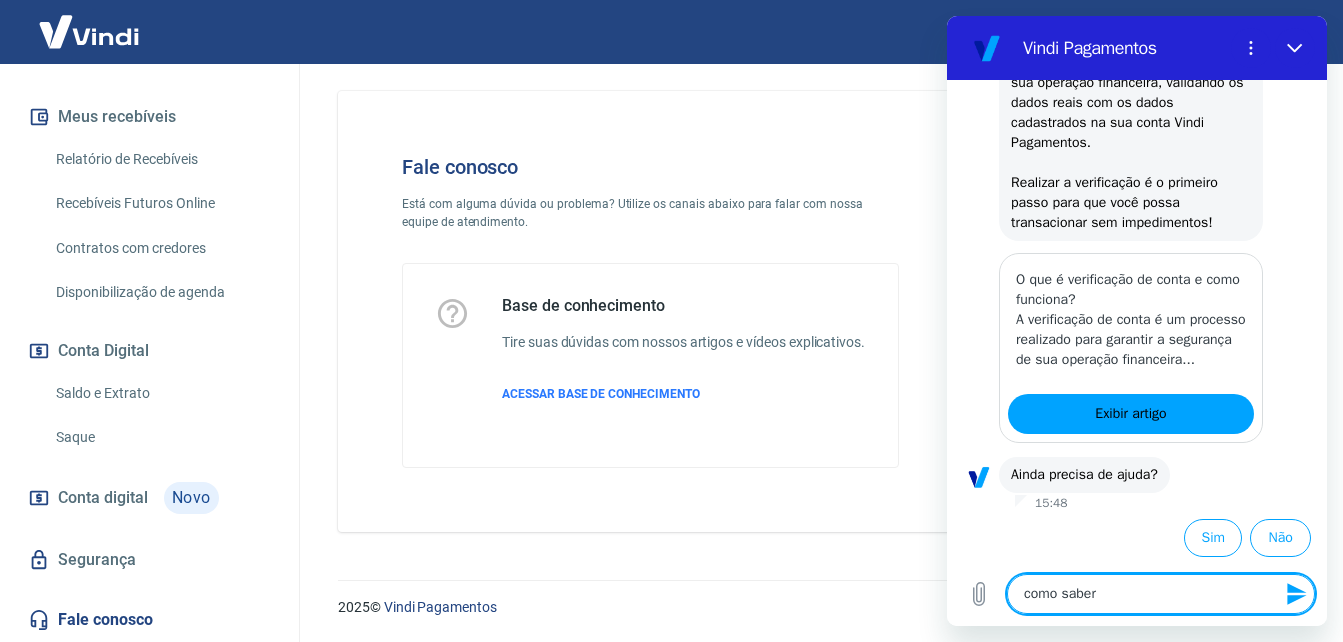 type on "como saber" 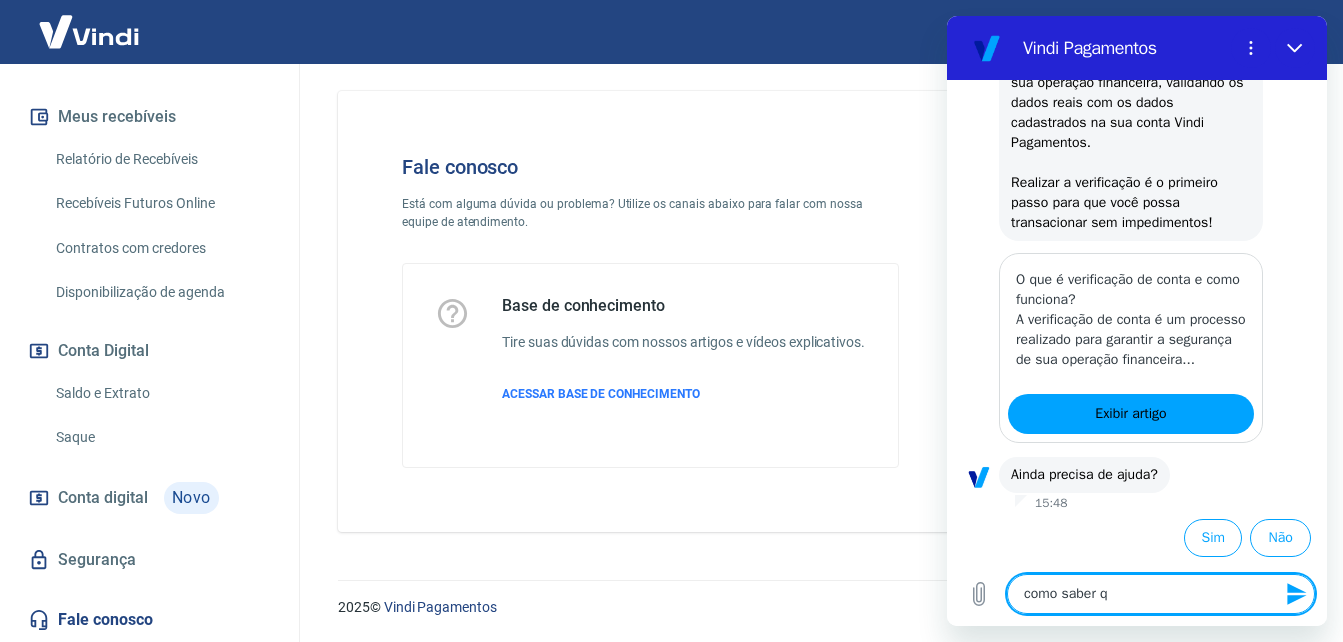 type on "como saber qu" 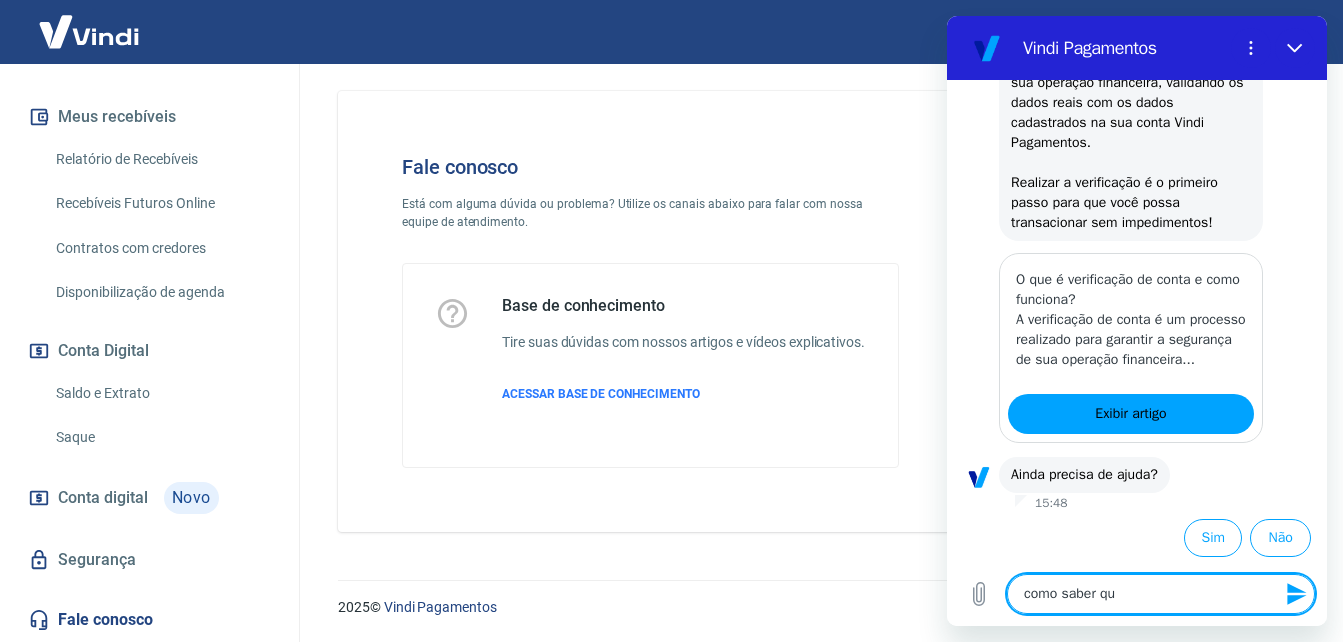 type on "como saber qua" 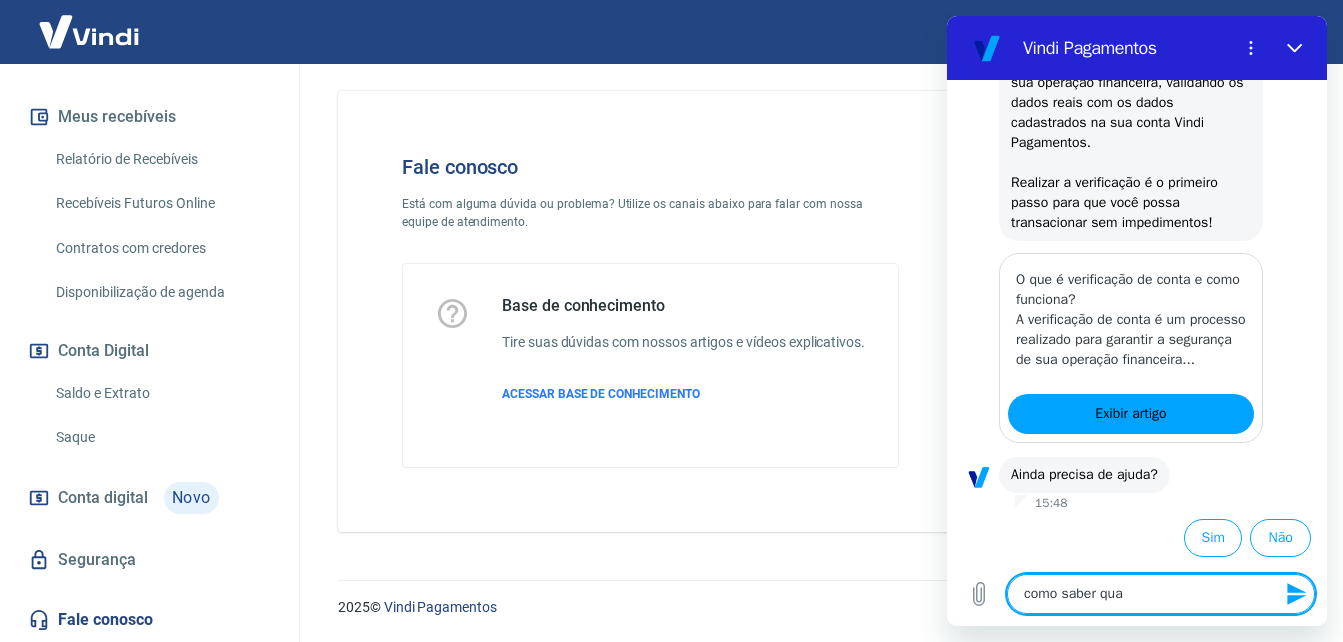 type on "como saber qual" 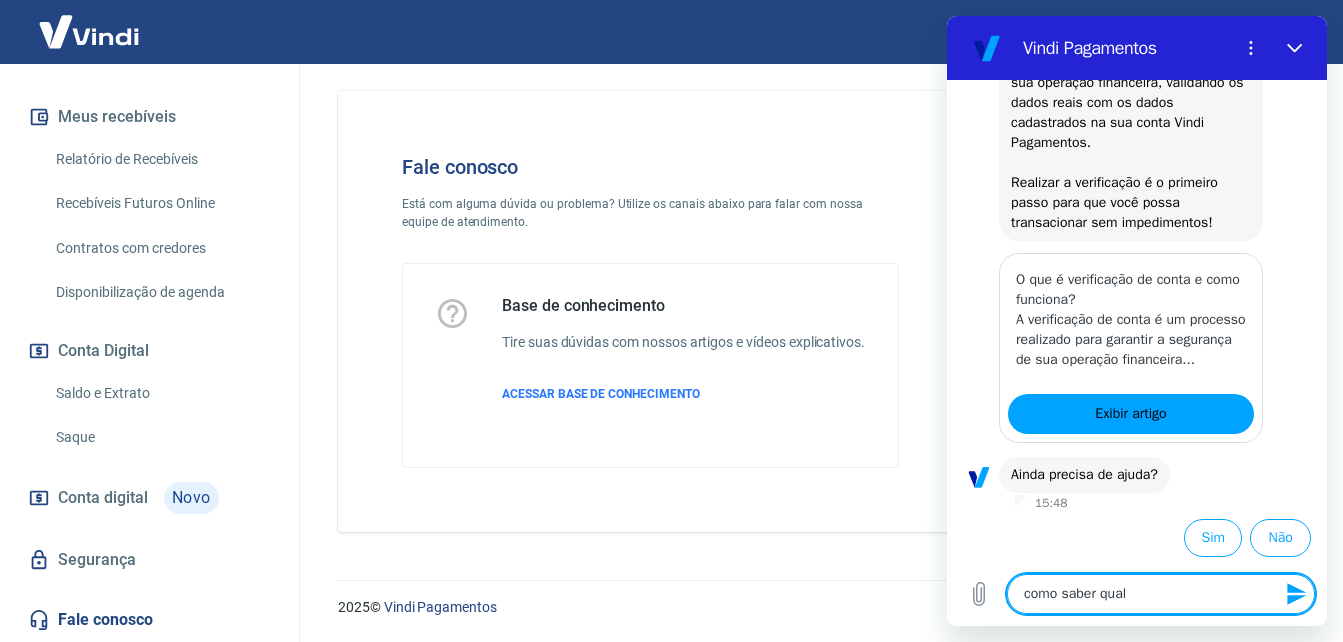 type on "como saber qual" 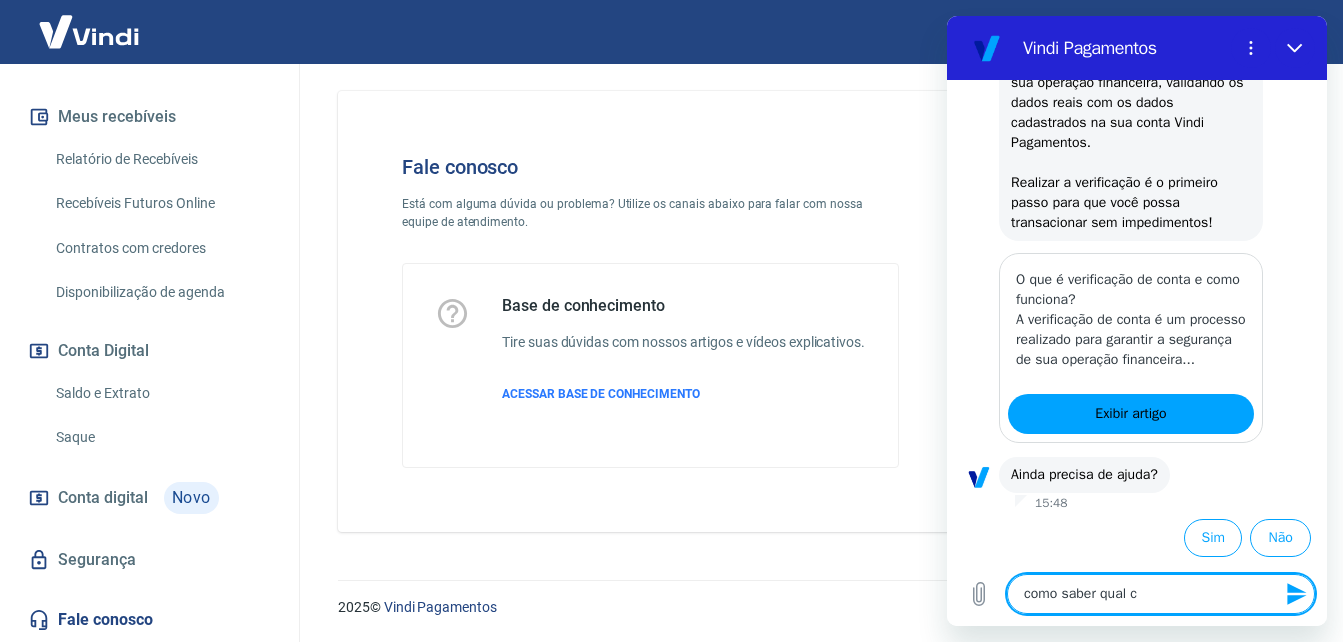 type on "como saber qual co" 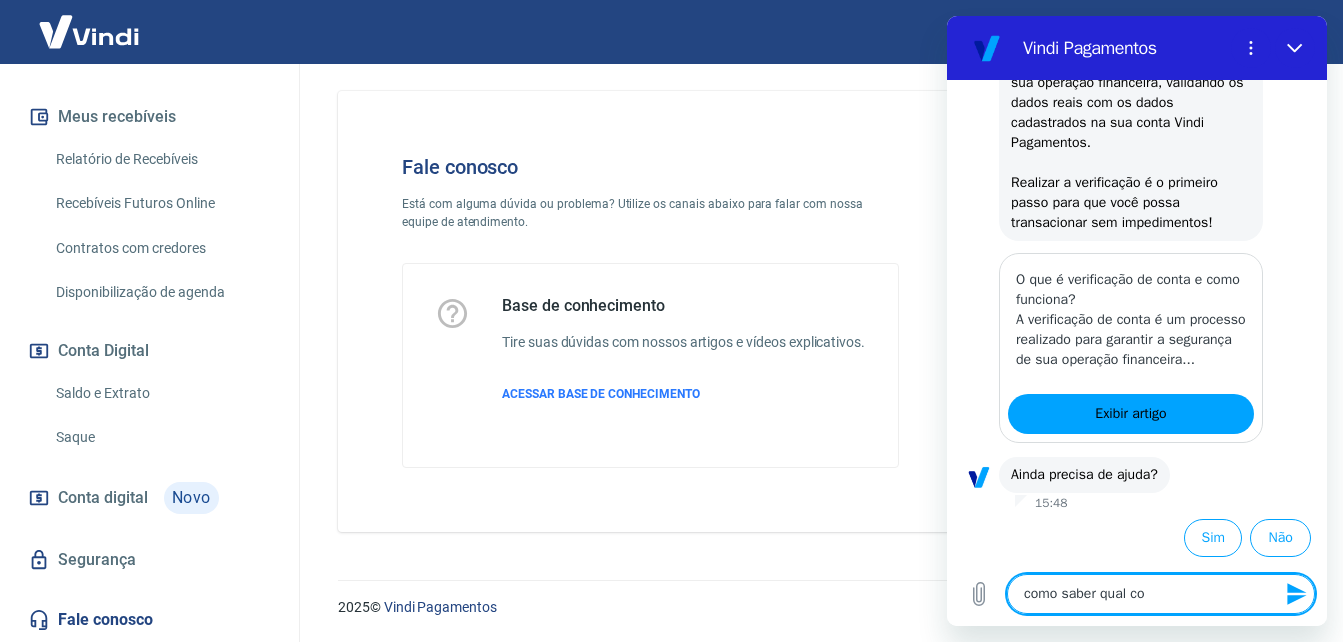 type on "como saber qual con" 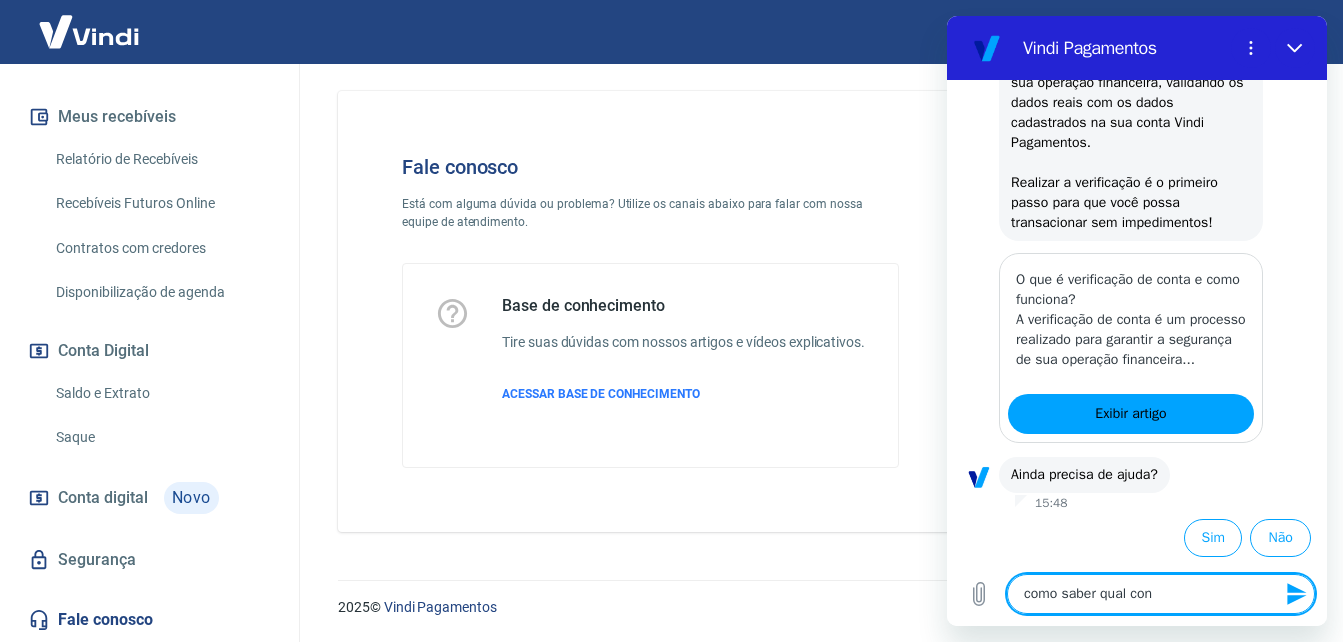 type on "como saber qual cont" 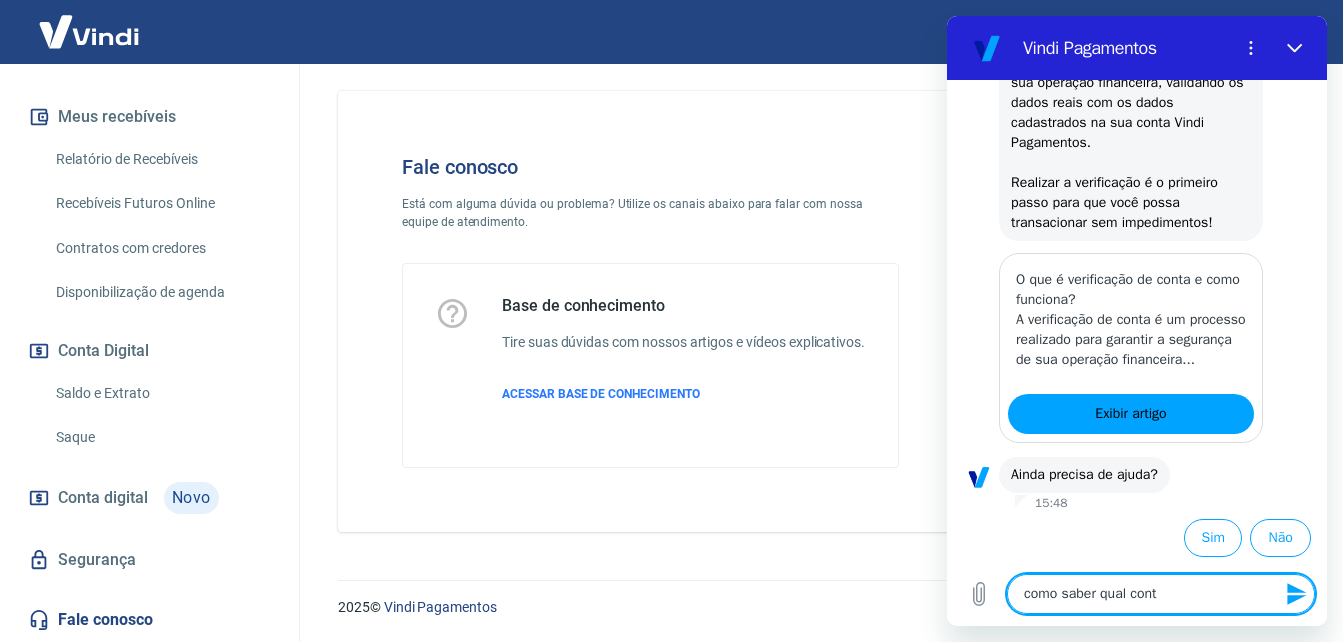 type on "como saber qual conta" 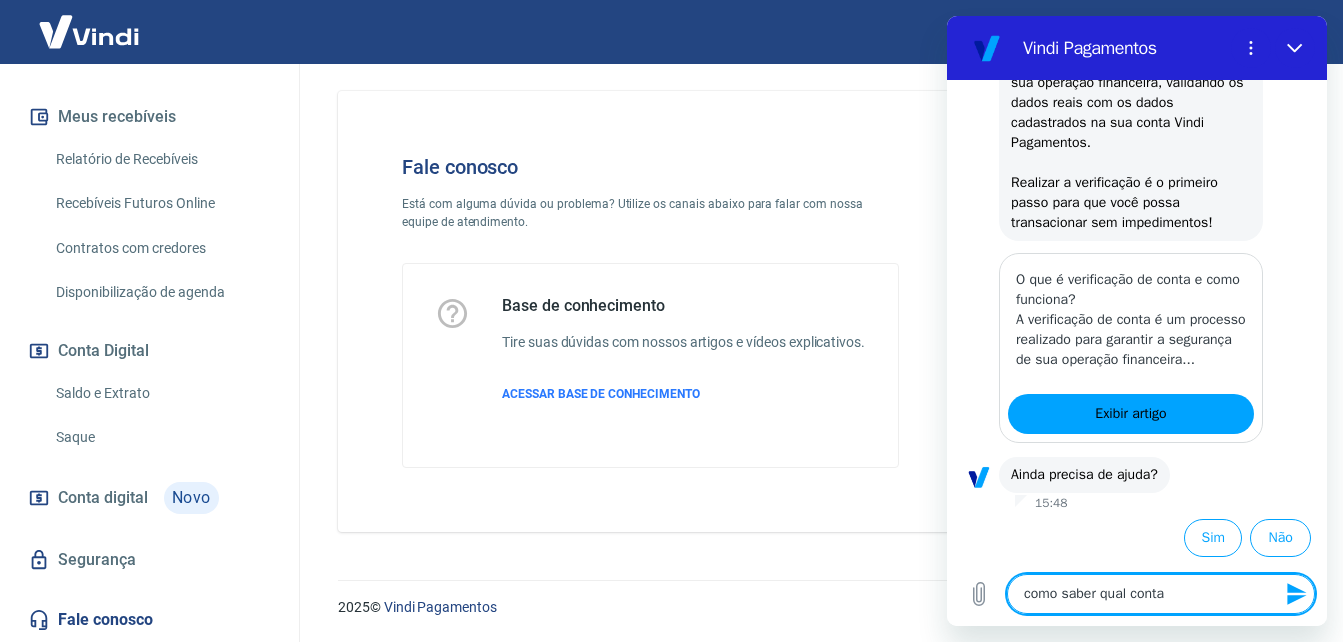 type on "como saber qual conta" 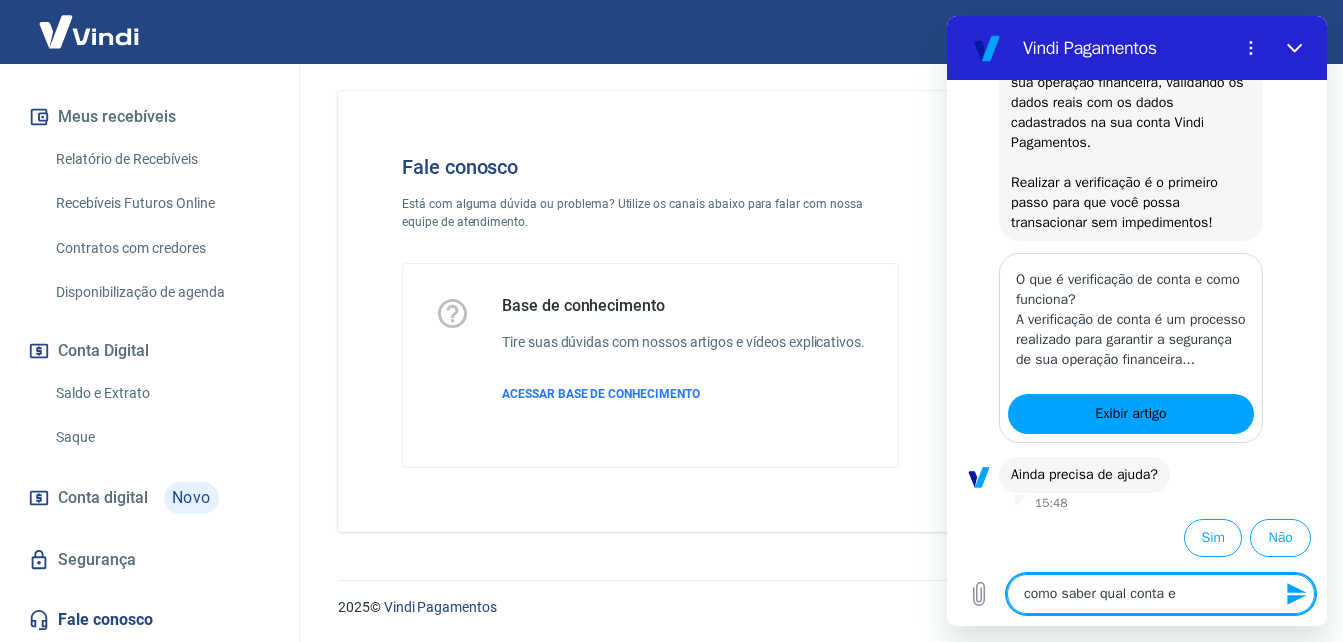 type on "como saber qual conta es" 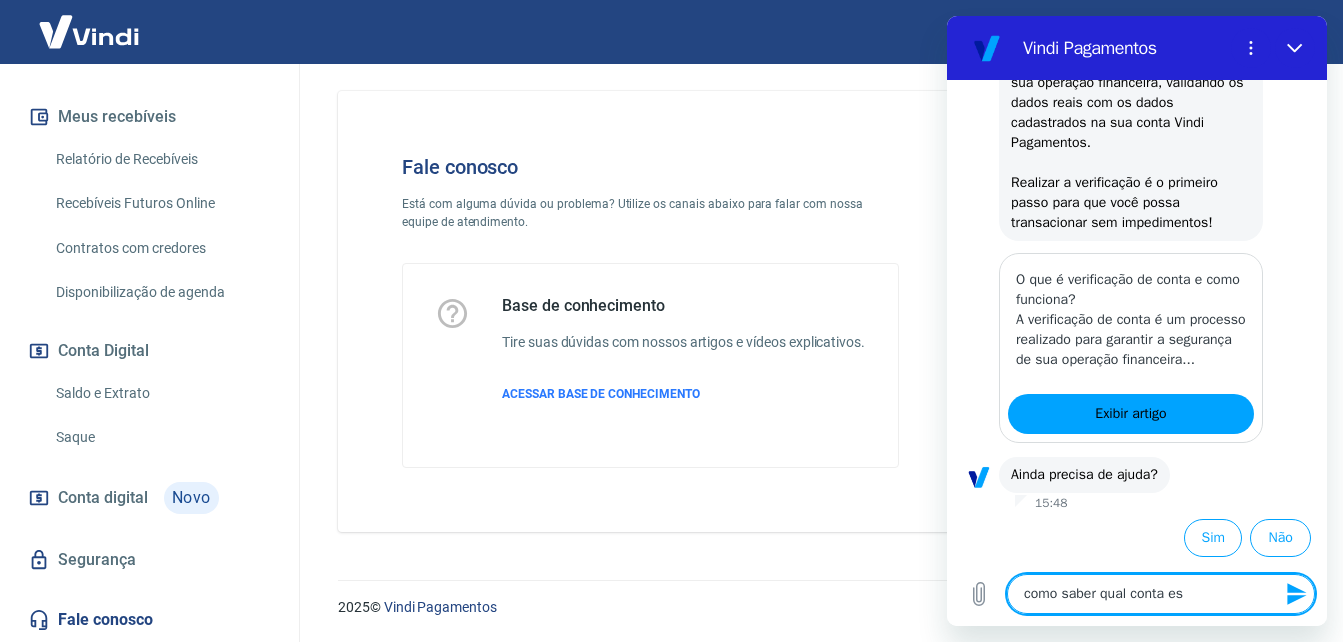 type on "como saber qual conta est" 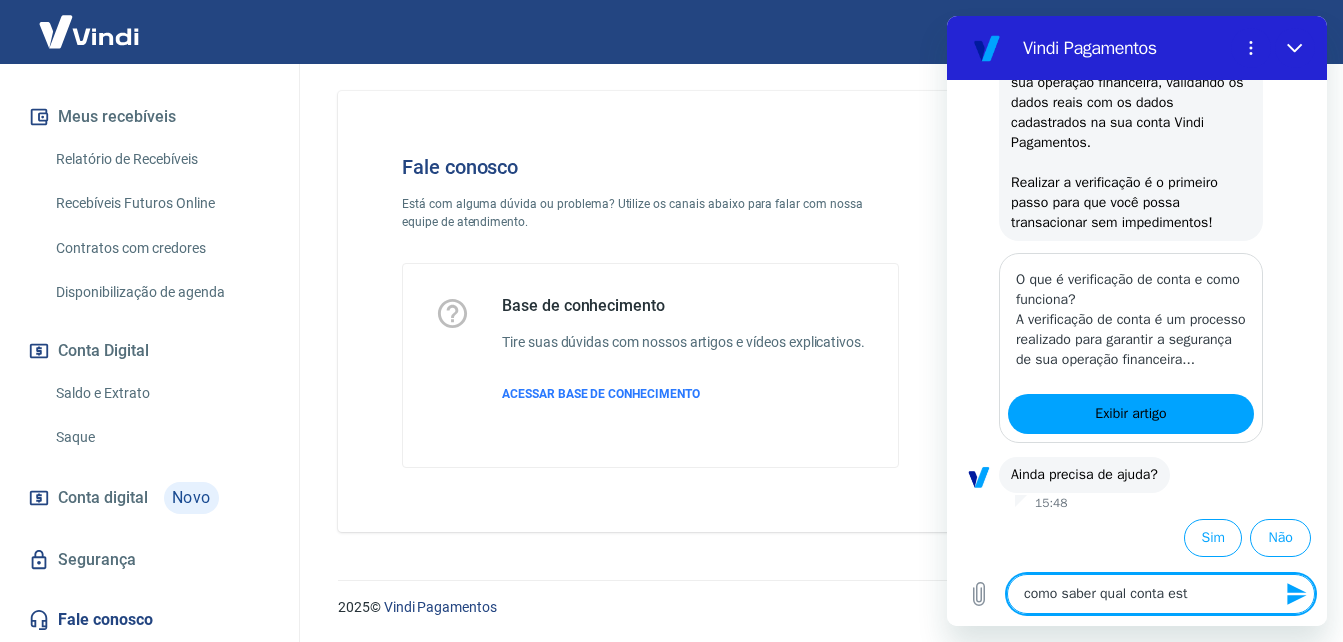 type on "como saber qual conta esta" 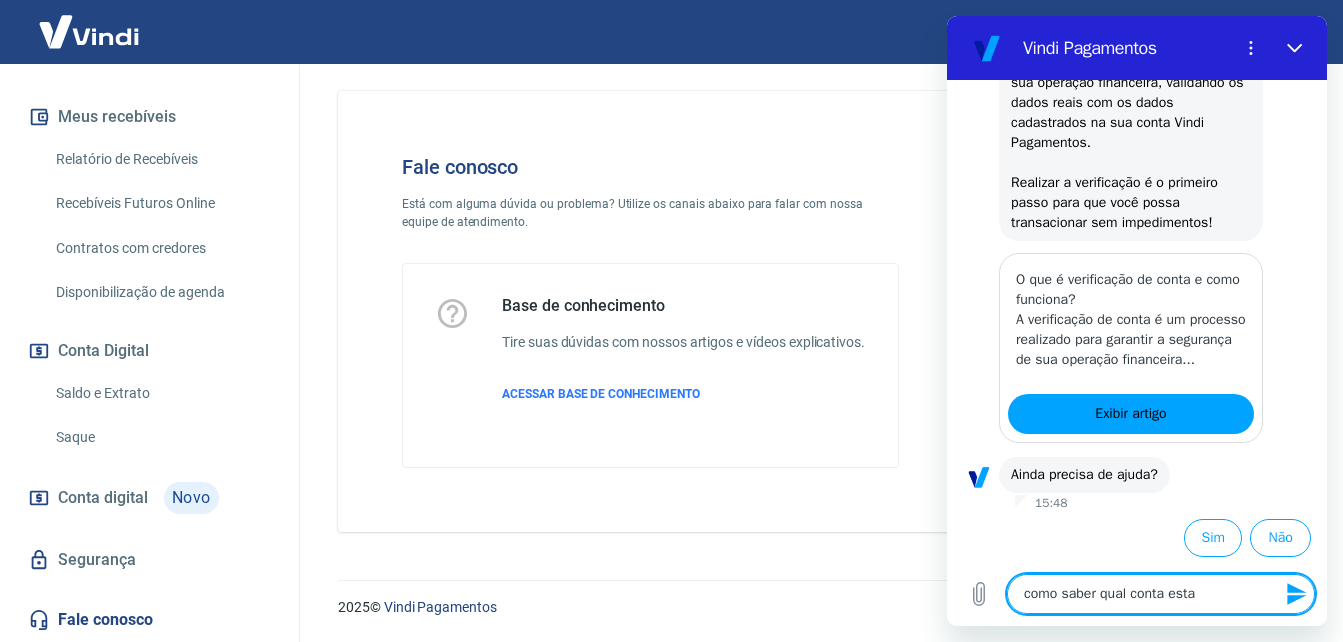 type on "como saber qual conta esta" 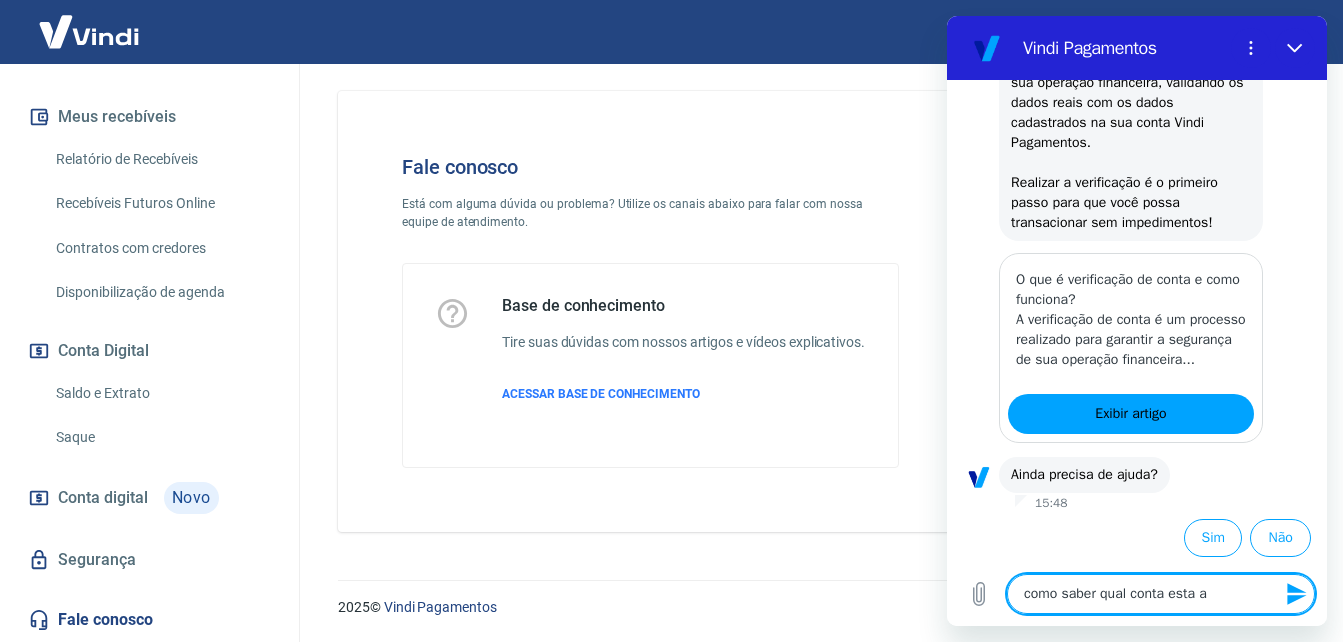 type on "como saber qual conta esta as" 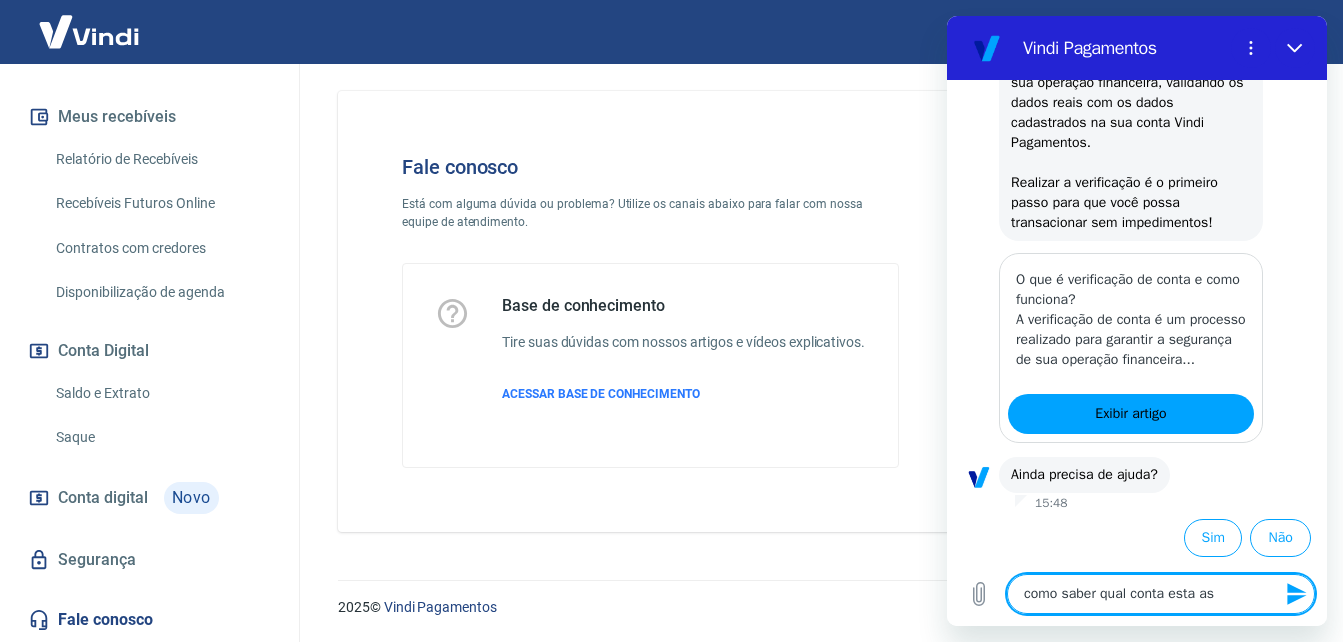 type on "como saber qual conta esta ass" 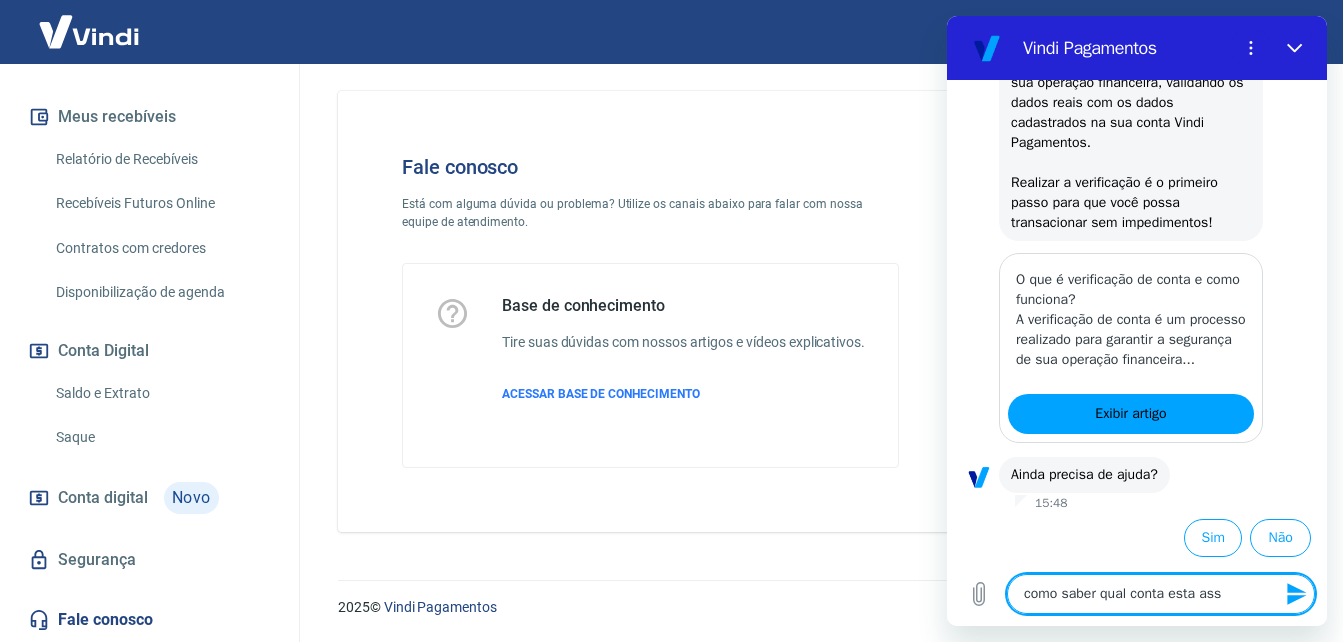 type on "como saber qual conta esta asso" 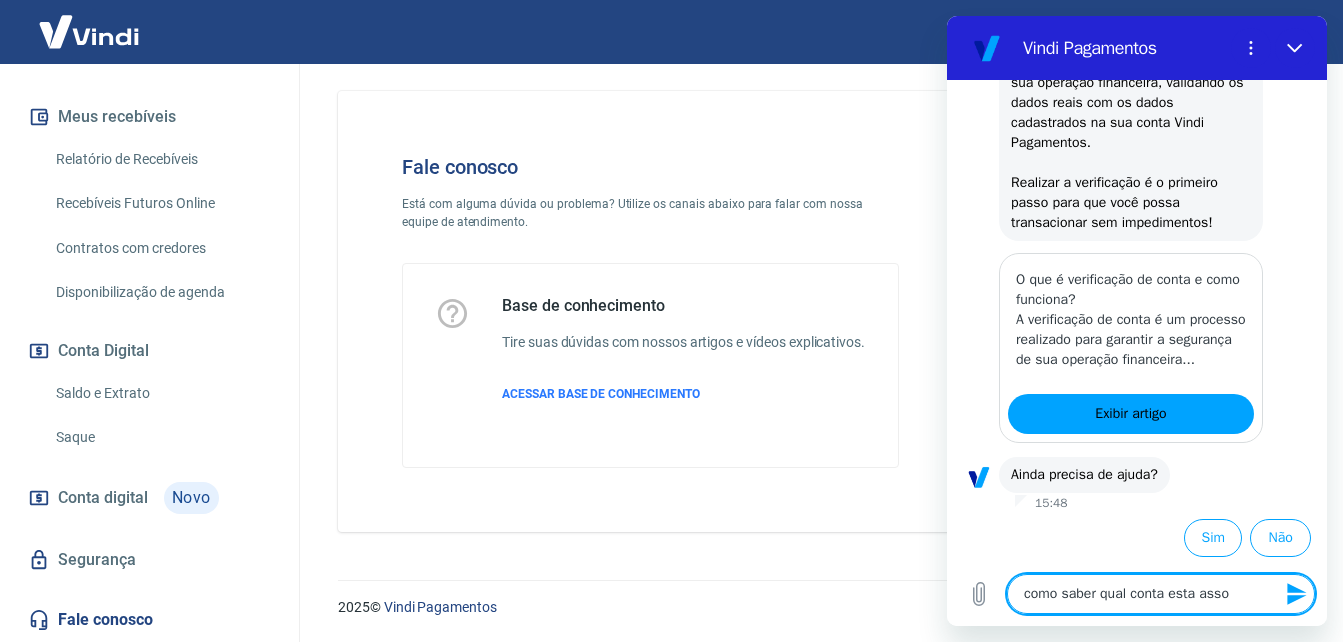 type on "como saber qual conta esta assoc" 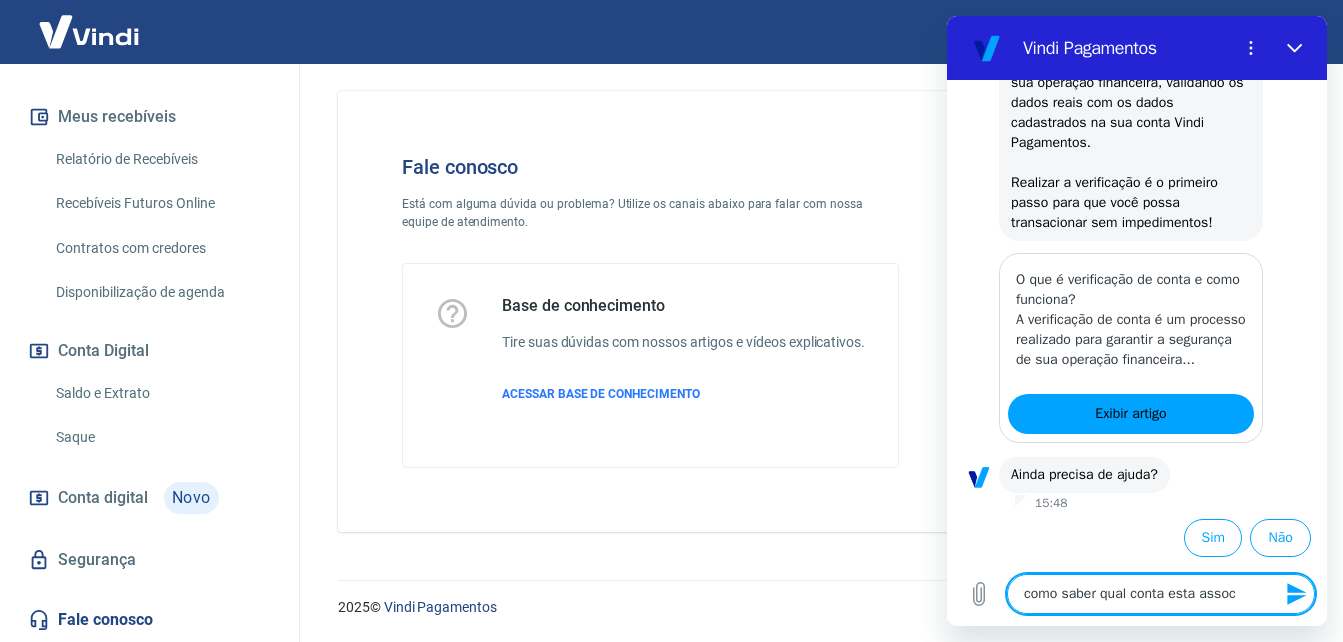 type on "como saber qual conta esta associ" 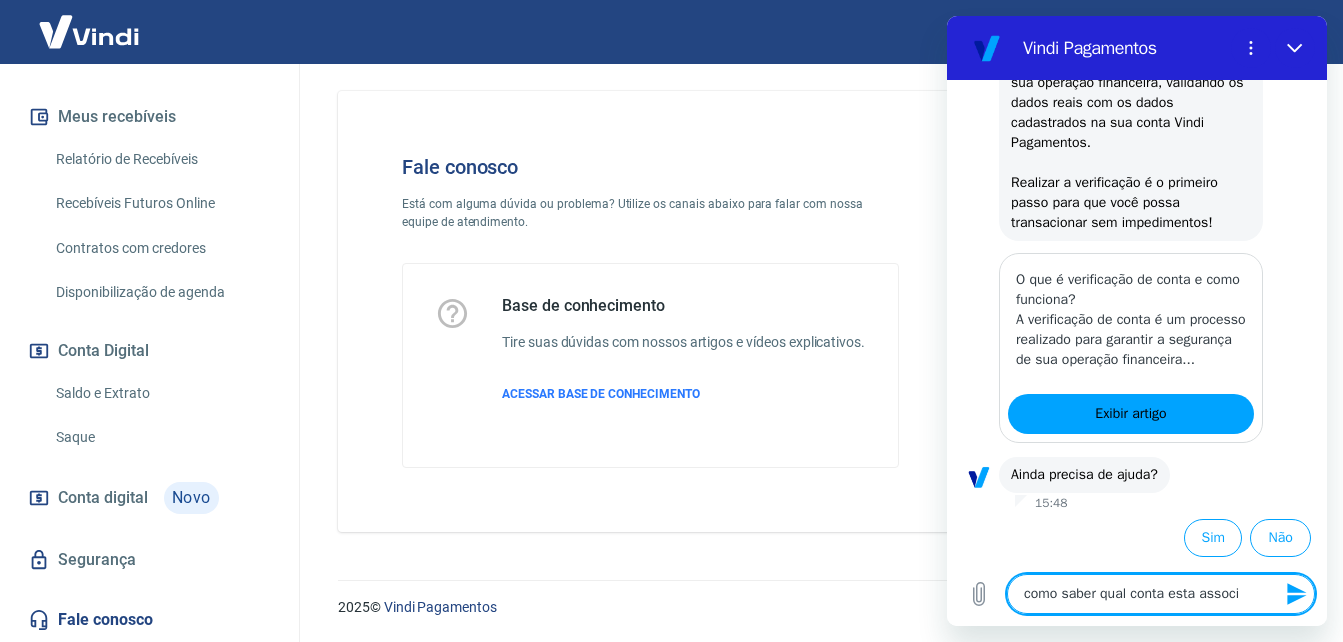 type on "como saber qual conta esta associa" 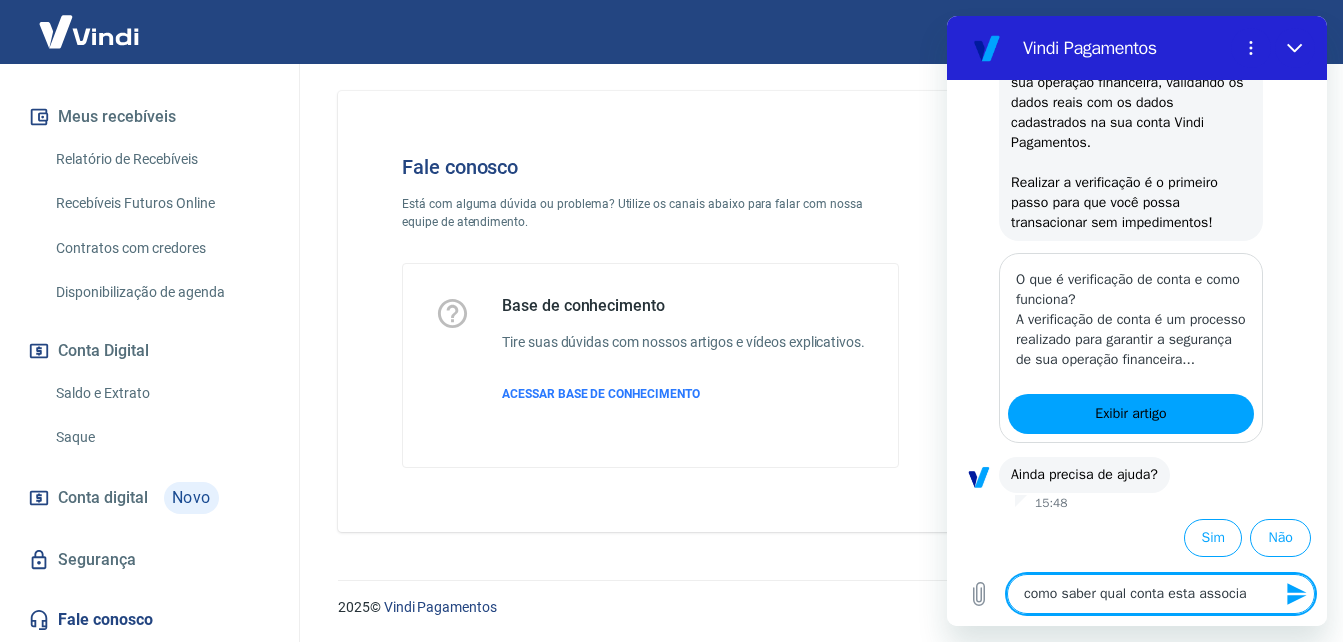 type on "como saber qual conta esta associad" 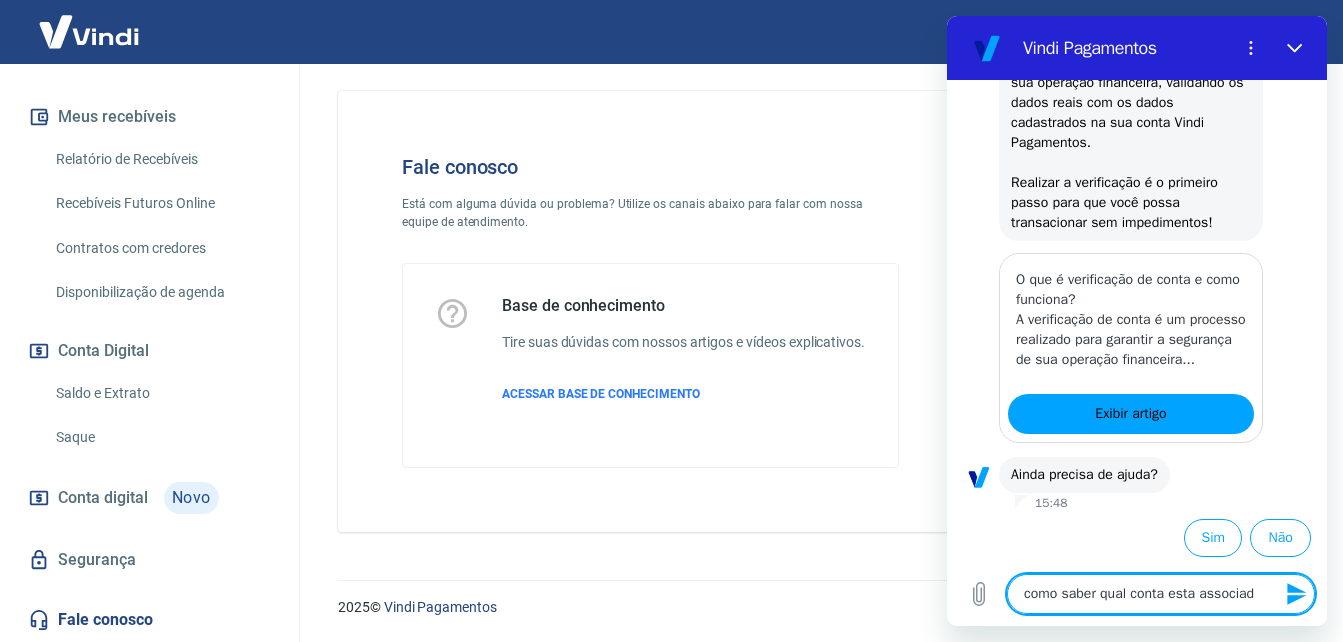 type on "como saber qual conta esta associada" 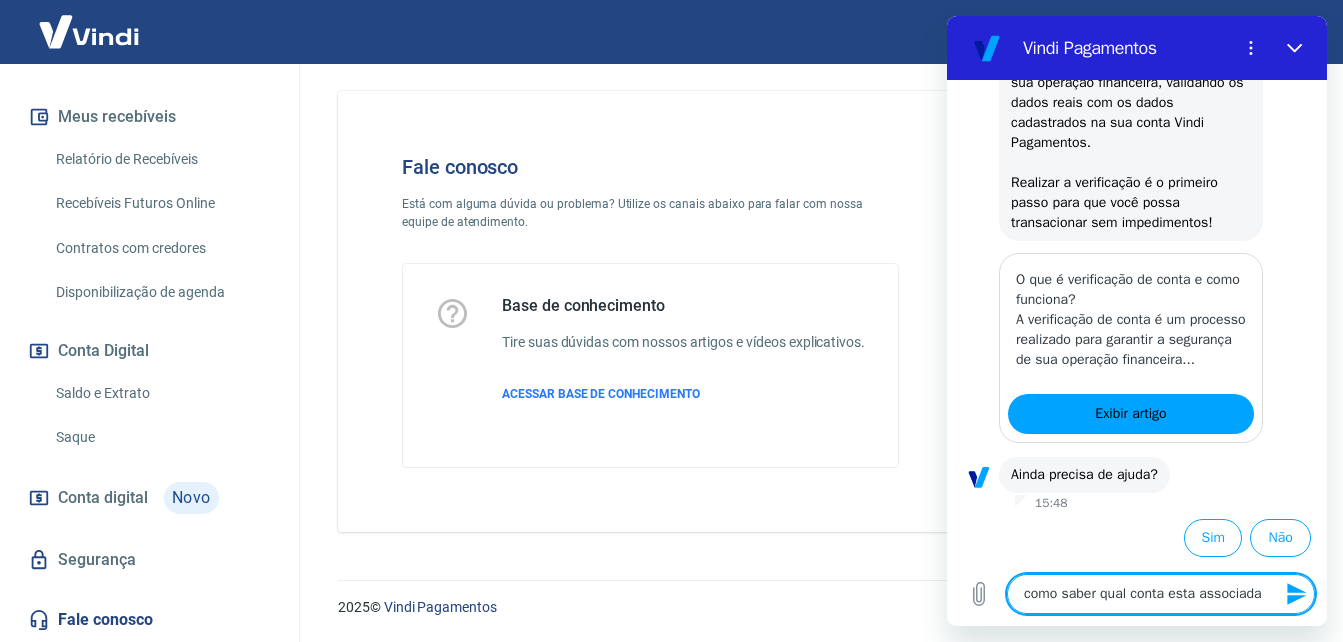 type on "como saber qual conta esta associada" 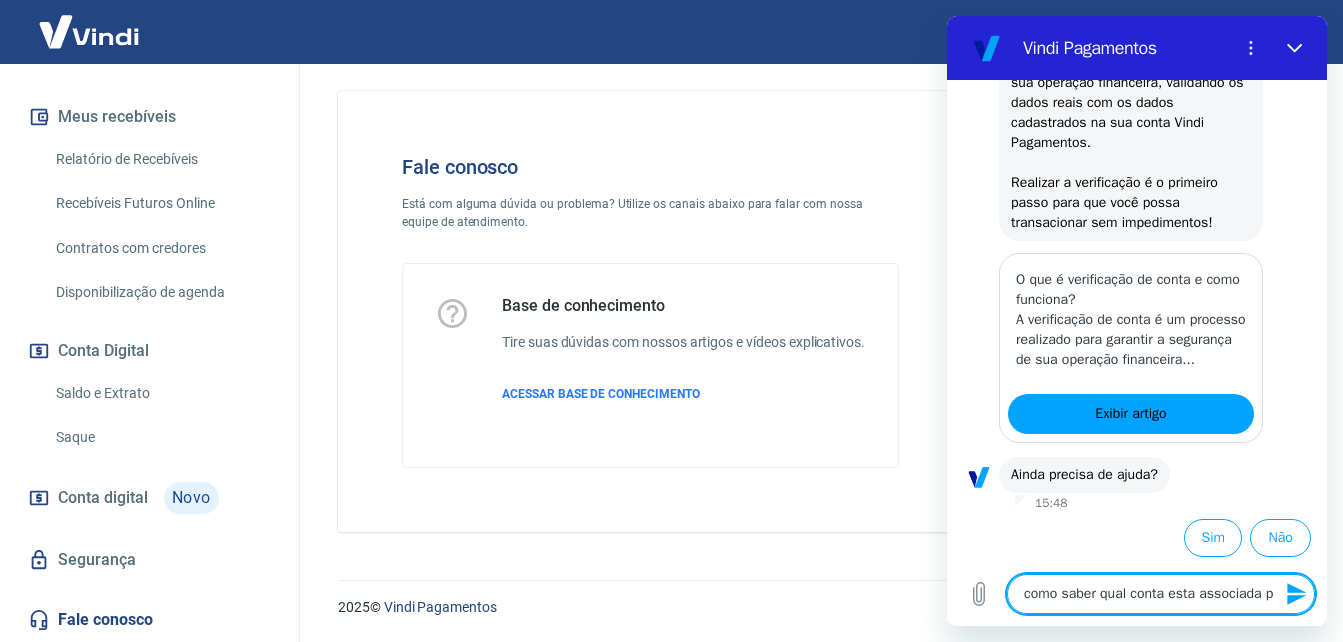 type on "como saber qual conta esta associada pe" 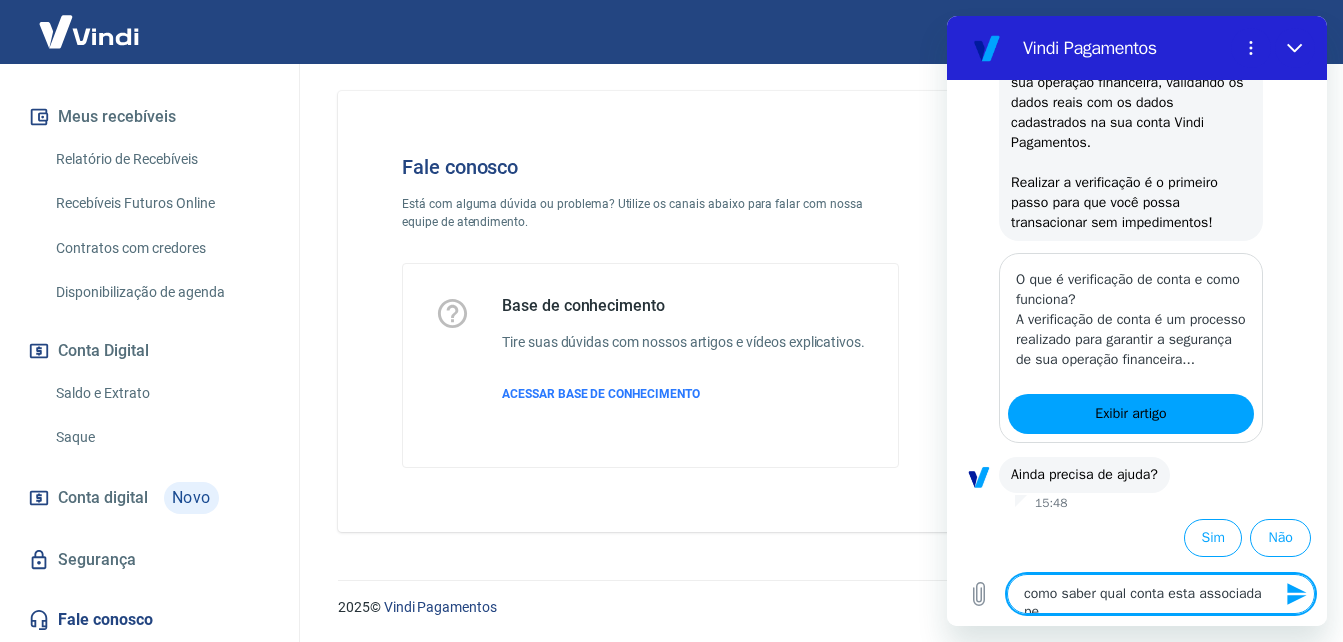 type on "como saber qual conta esta associada pel" 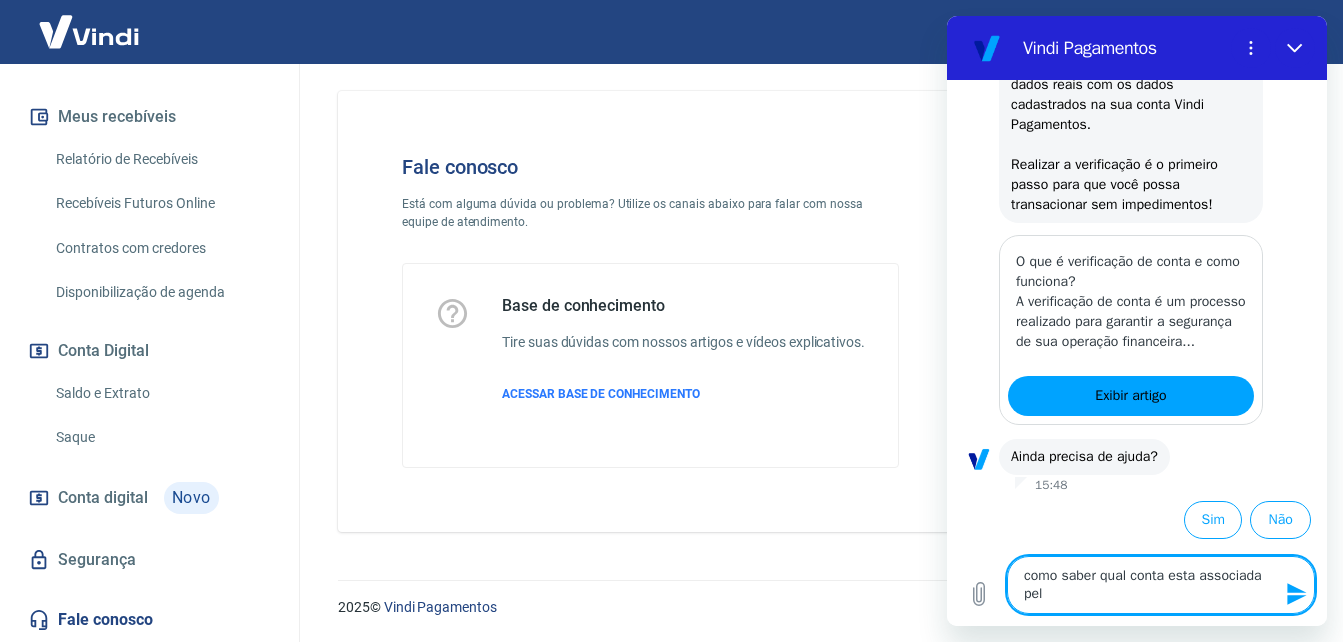 type on "como saber qual conta esta associada pelo" 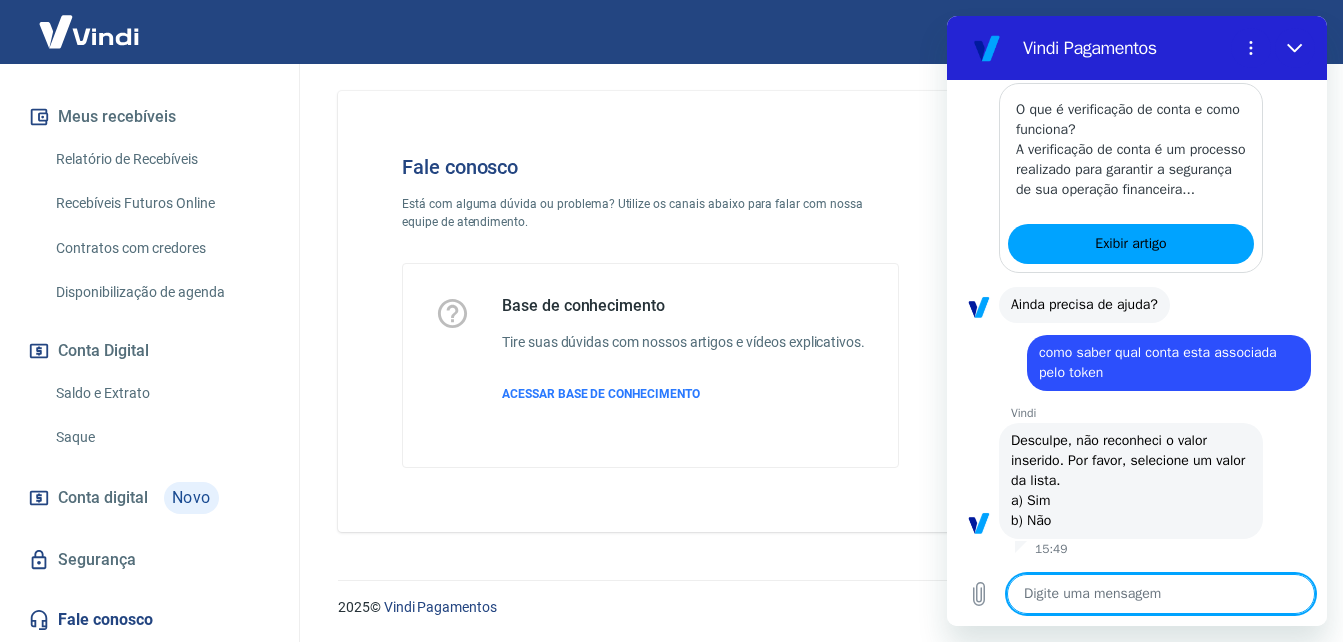 scroll, scrollTop: 523, scrollLeft: 0, axis: vertical 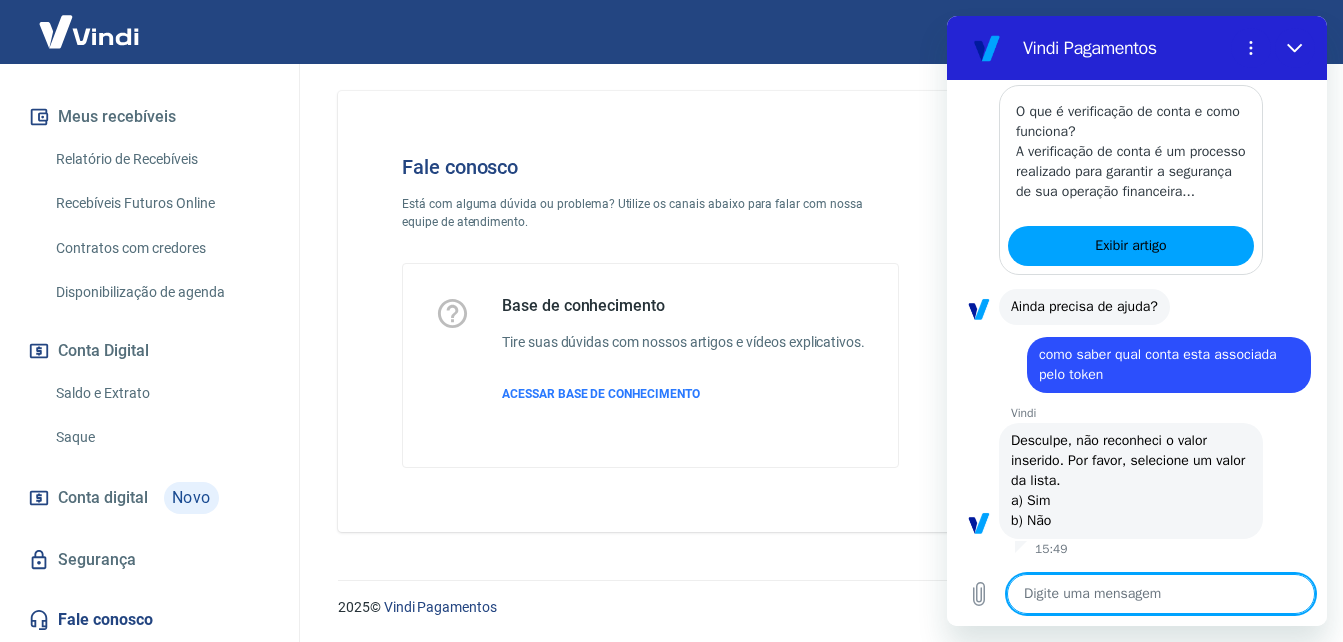 click at bounding box center (1161, 594) 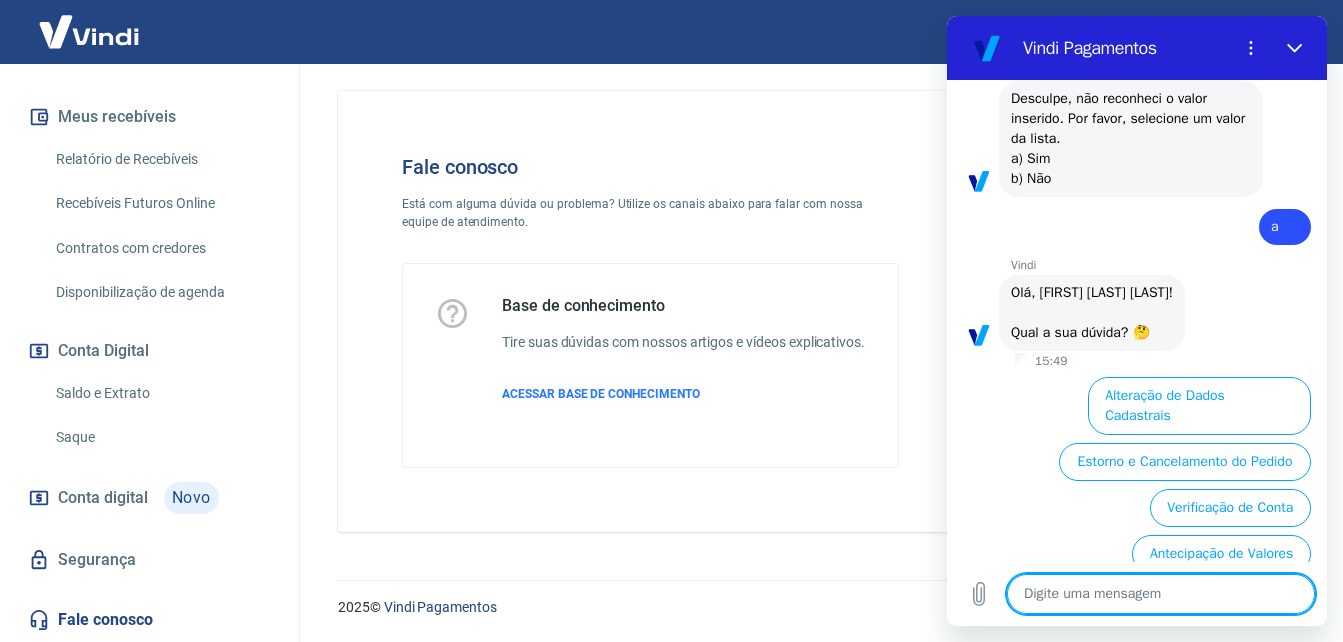 scroll, scrollTop: 545, scrollLeft: 0, axis: vertical 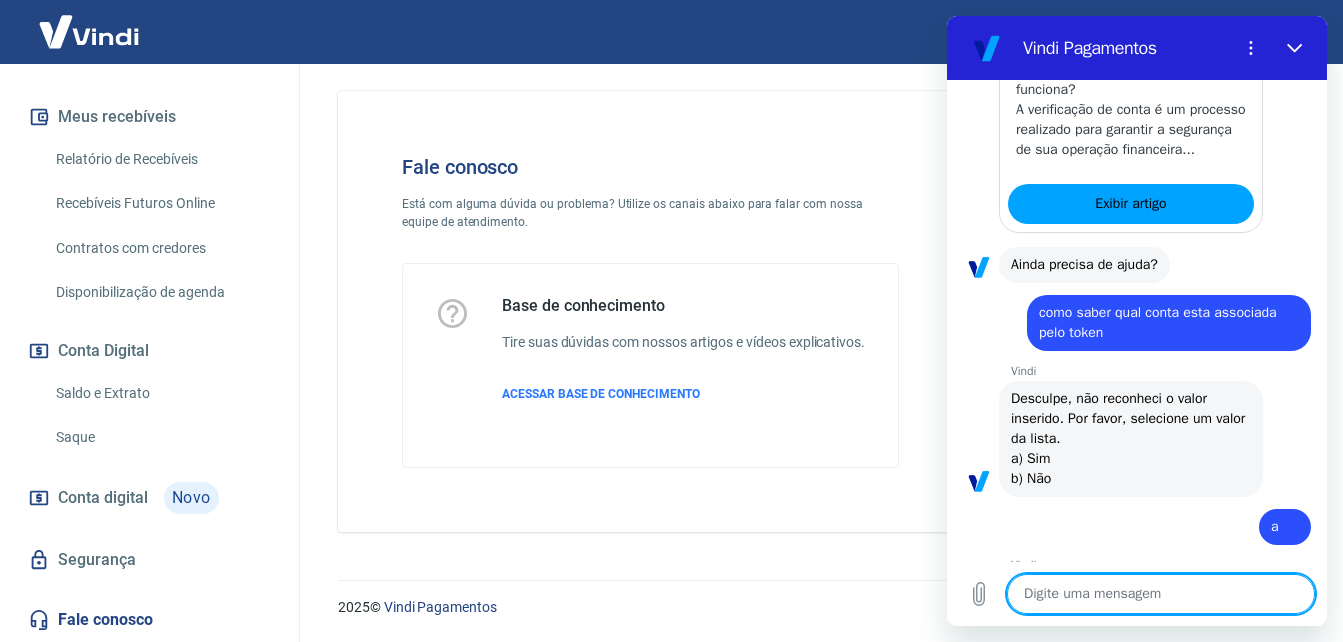 click on "diz: como saber qual conta esta associada pelo token" at bounding box center (1169, 323) 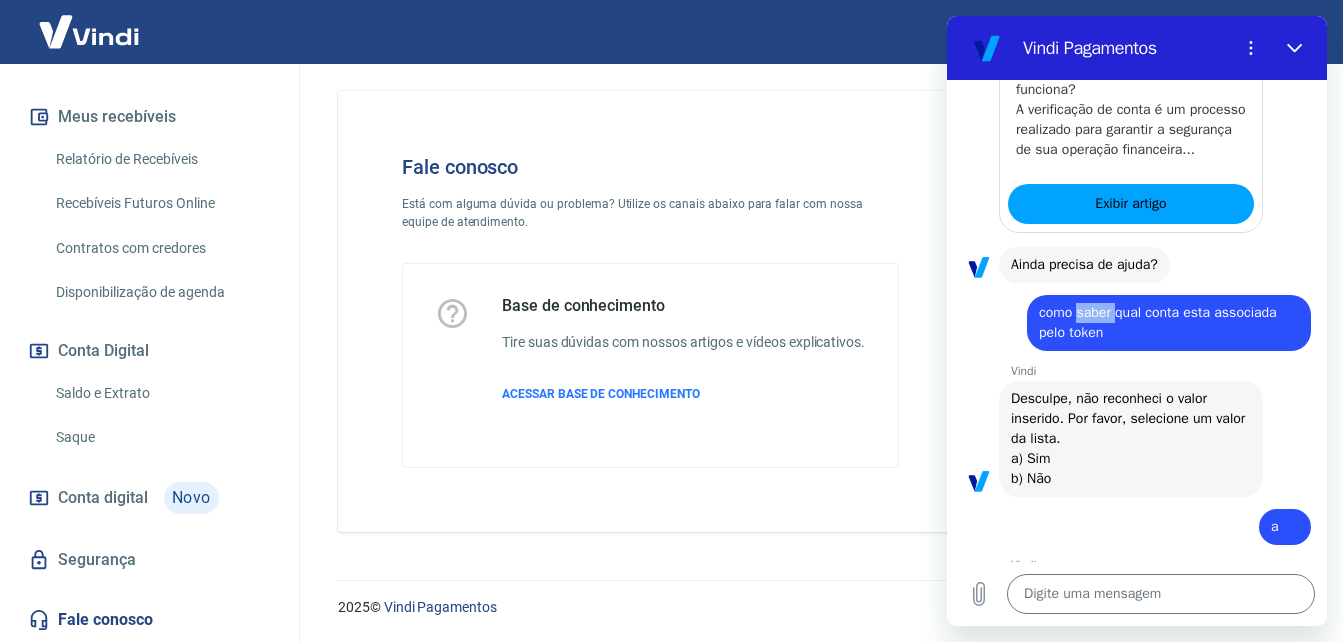 click on "diz: como saber qual conta esta associada pelo token" at bounding box center [1169, 323] 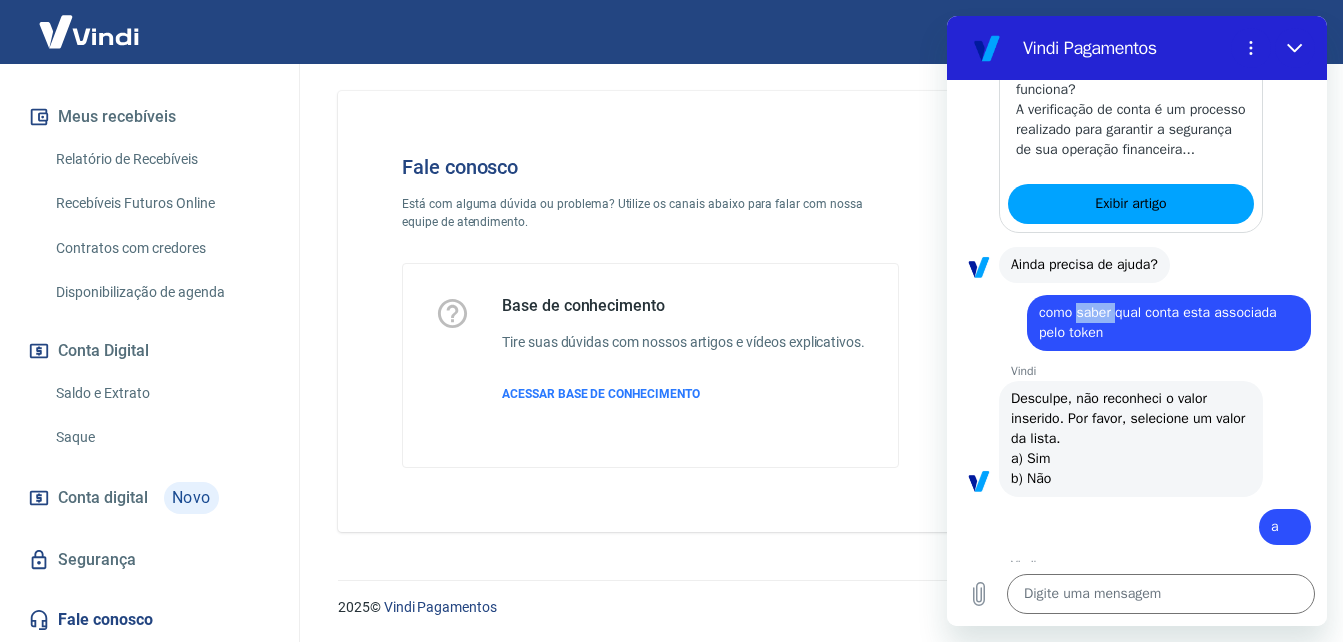 click on "como saber qual conta esta associada pelo token" at bounding box center [1160, 322] 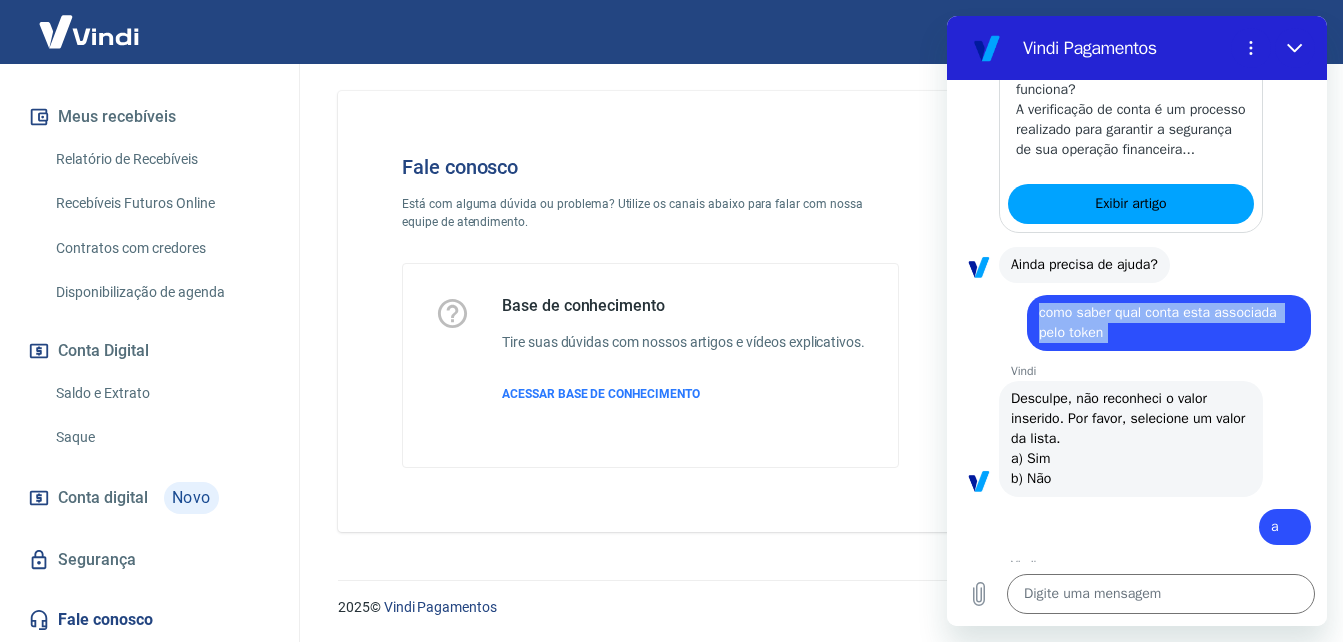 click on "como saber qual conta esta associada pelo token" at bounding box center [1160, 322] 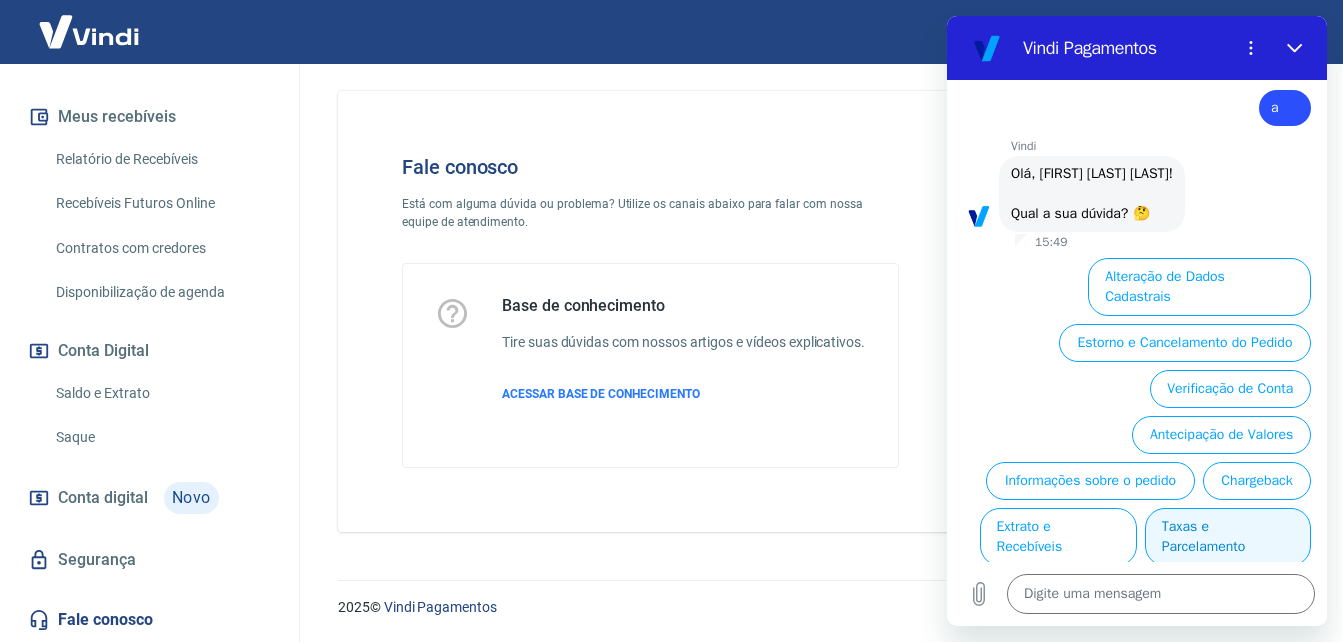 scroll, scrollTop: 1045, scrollLeft: 0, axis: vertical 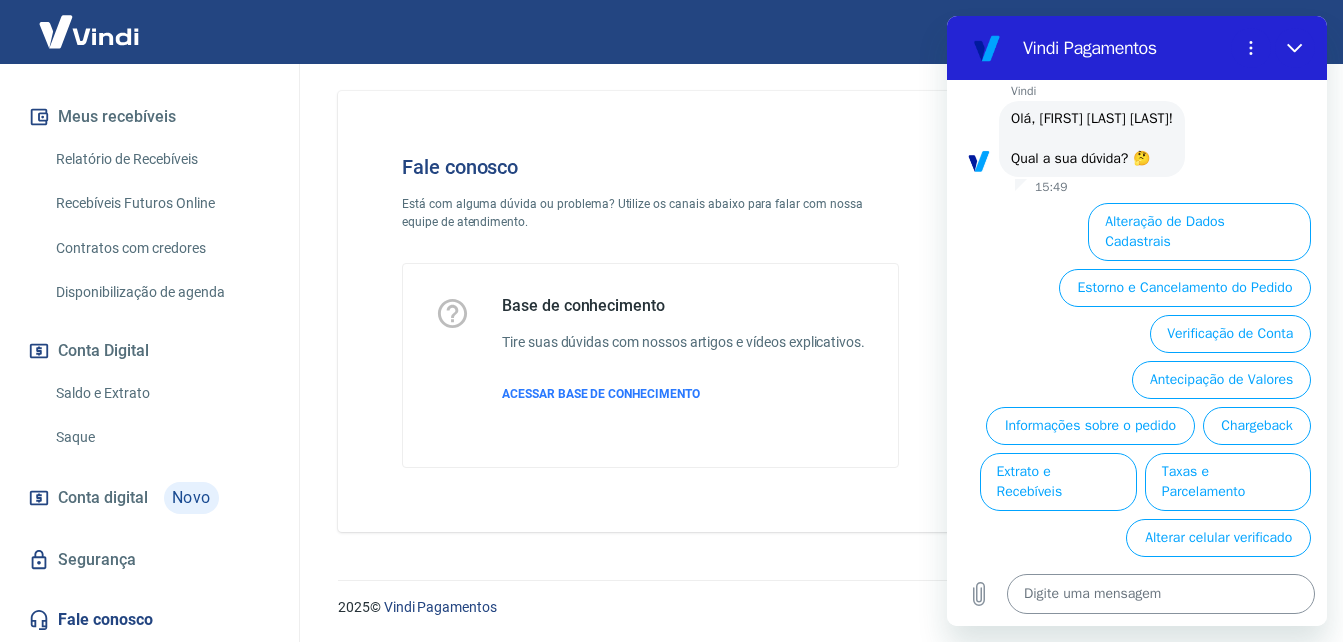 click at bounding box center (1161, 594) 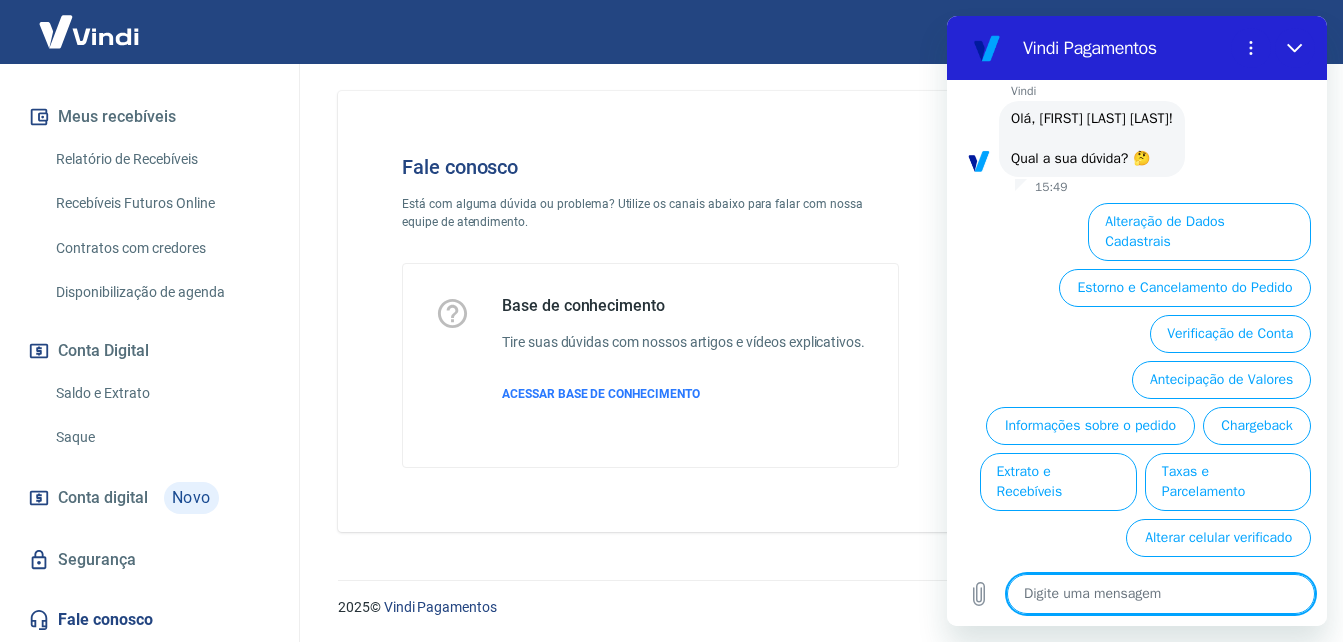 paste on "como saber qual conta esta associada pelo token" 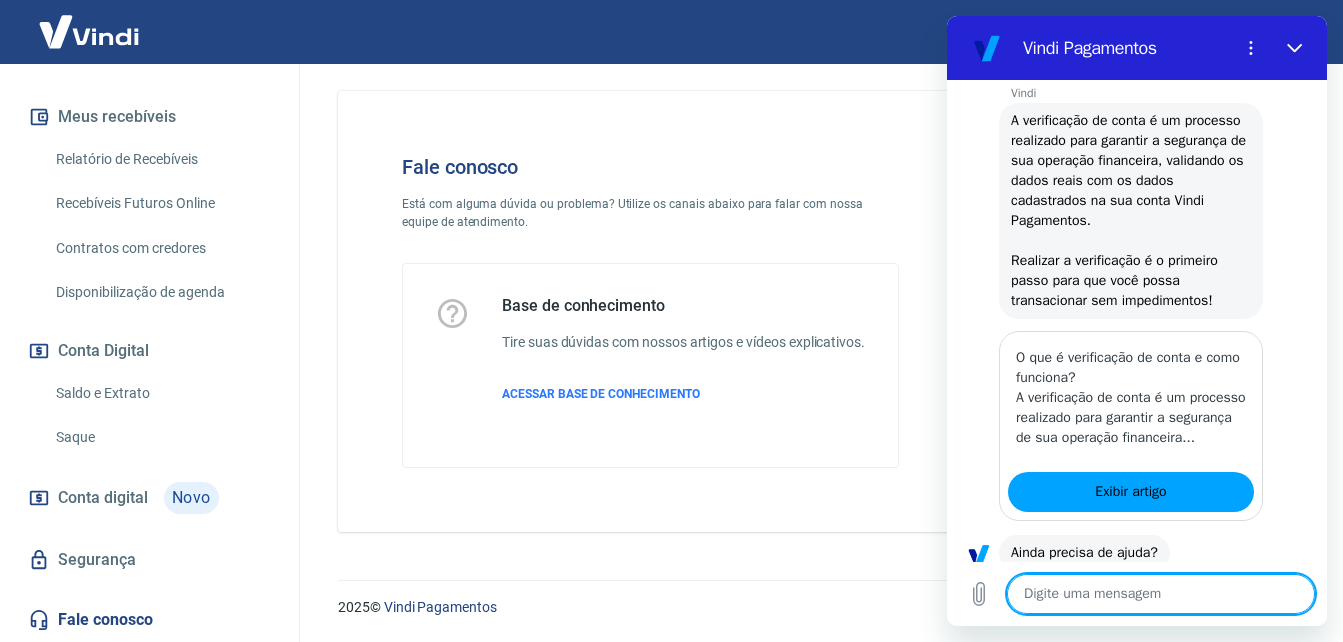 scroll, scrollTop: 1309, scrollLeft: 0, axis: vertical 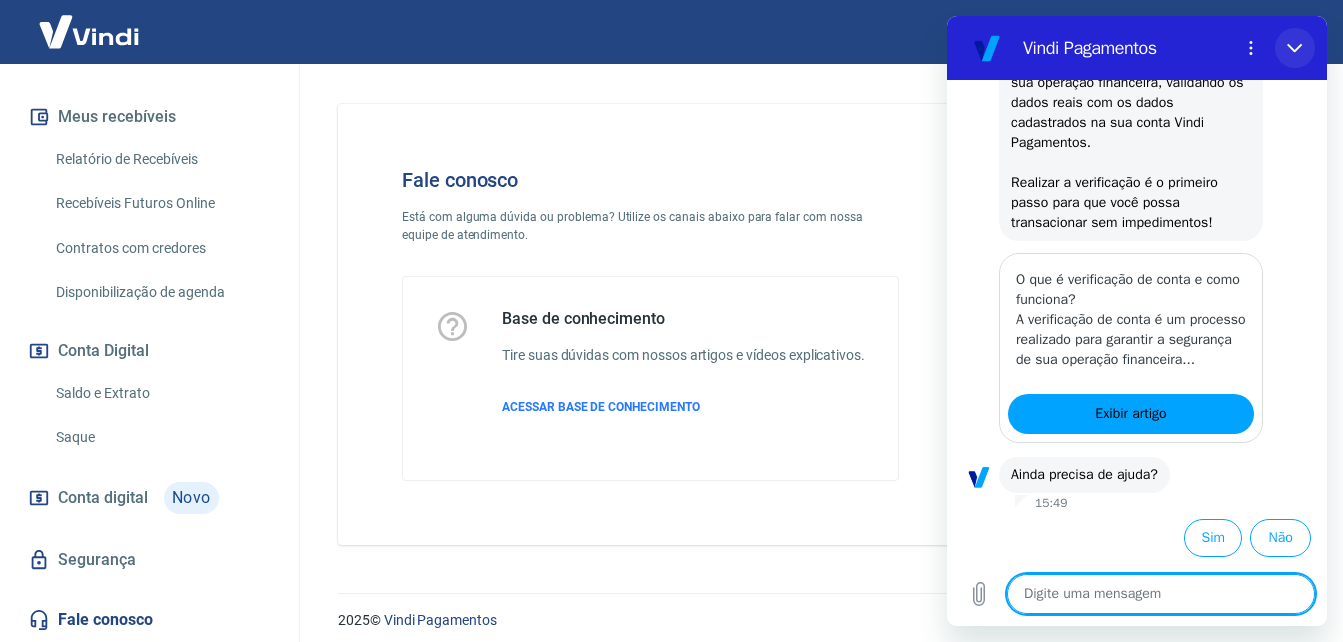 click on "Vindi Pagamentos" at bounding box center [1137, 48] 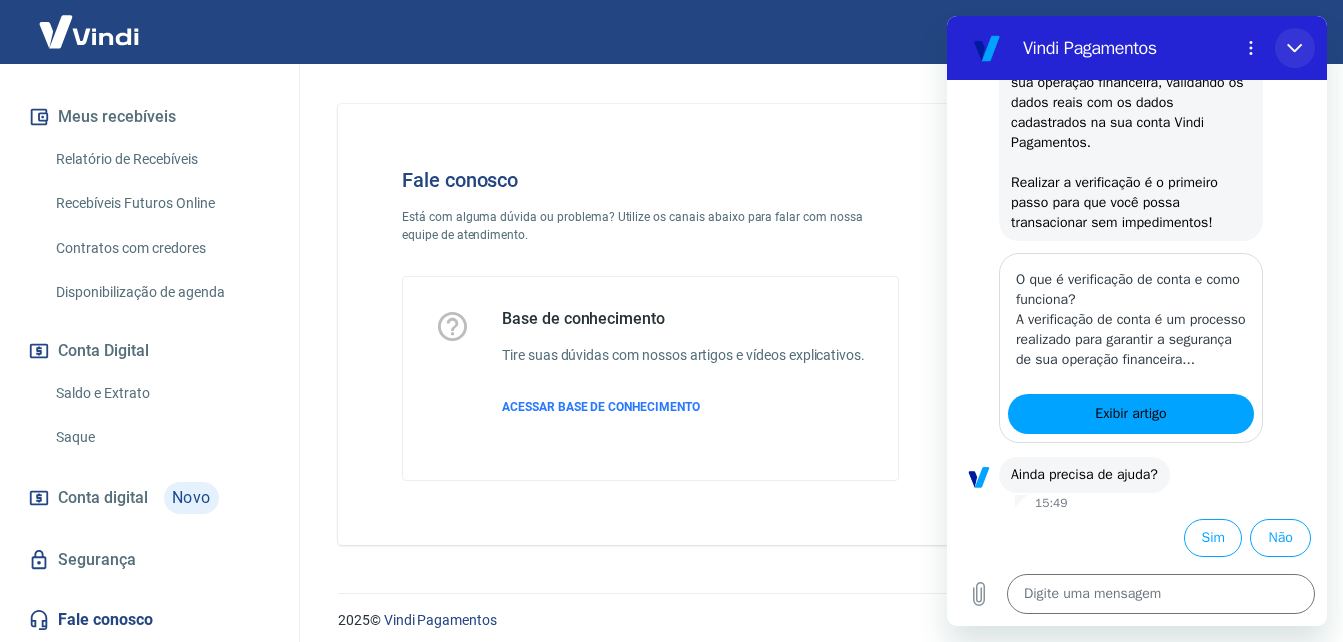 click at bounding box center (1295, 48) 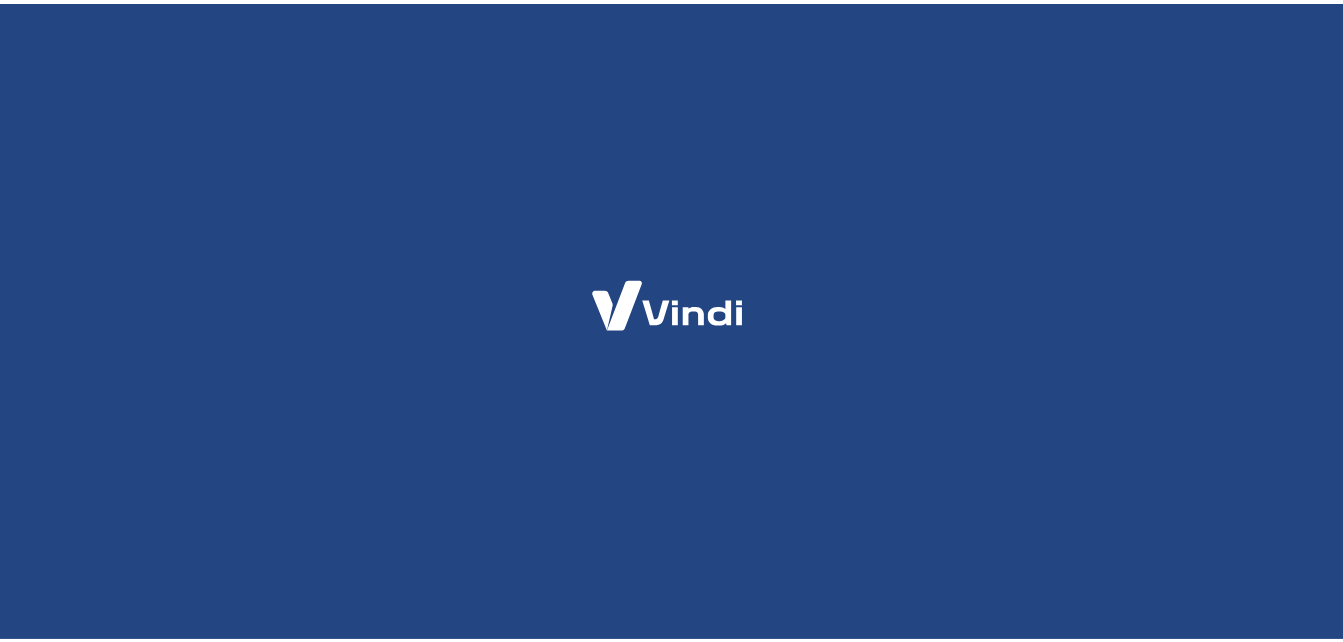 scroll, scrollTop: 0, scrollLeft: 0, axis: both 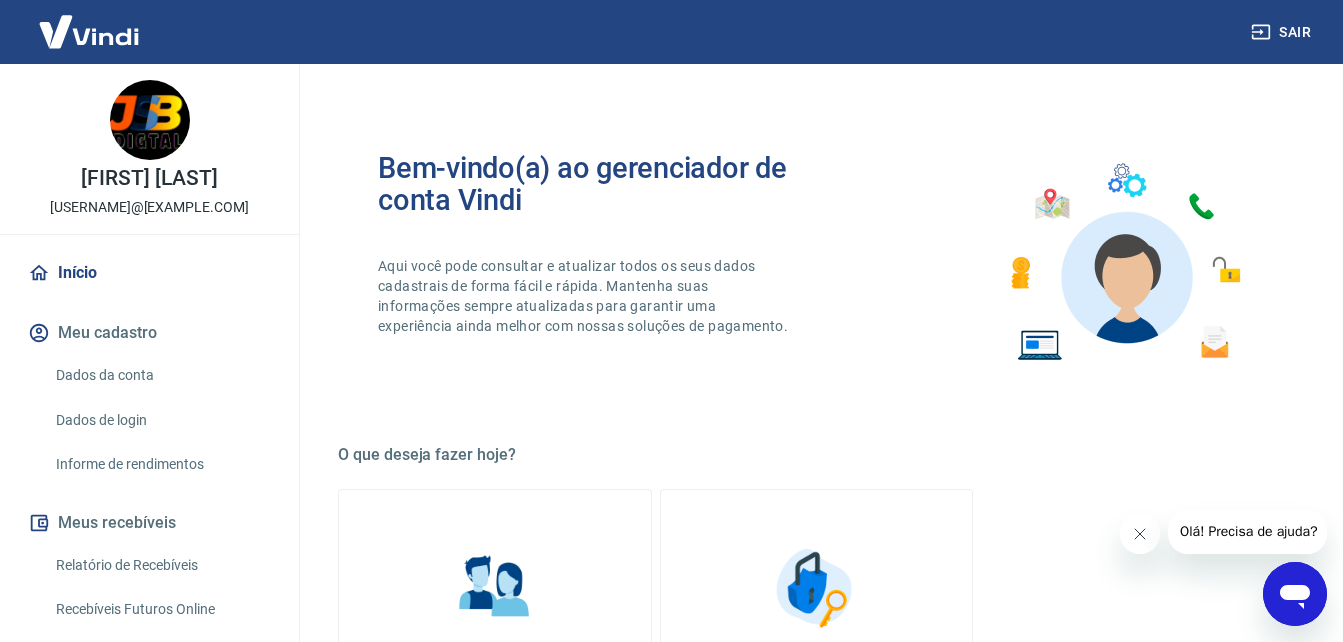 click on "Sair" at bounding box center [1283, 32] 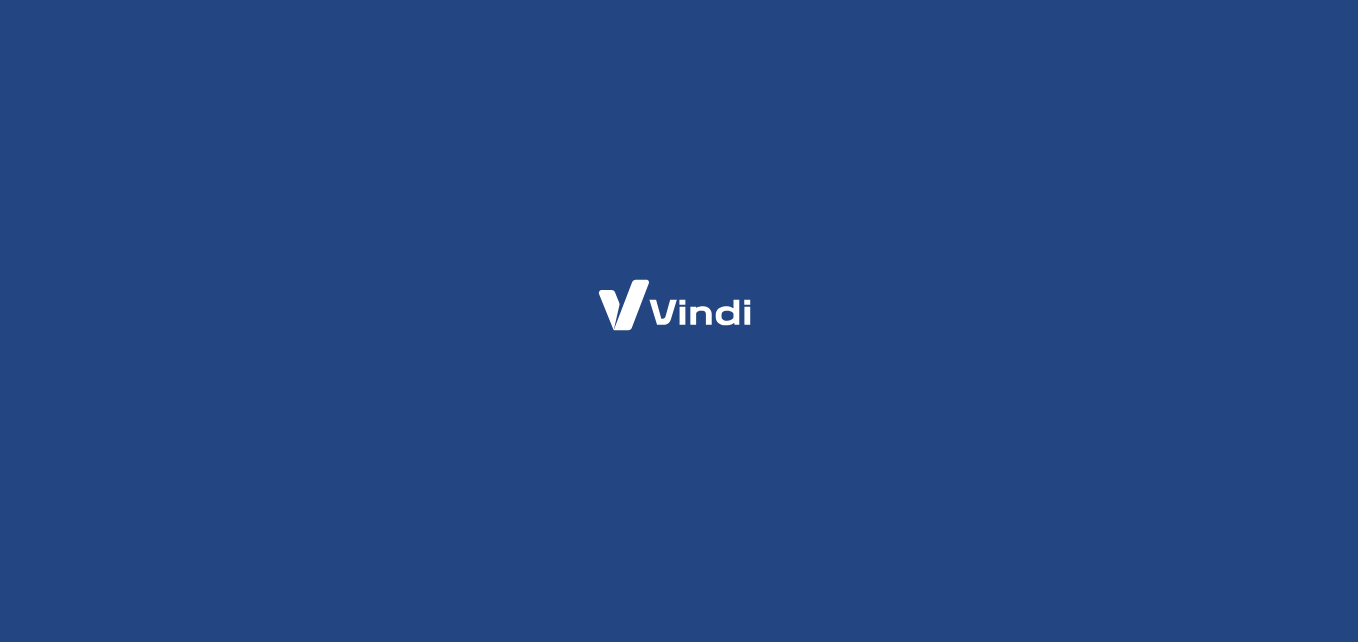 scroll, scrollTop: 0, scrollLeft: 0, axis: both 